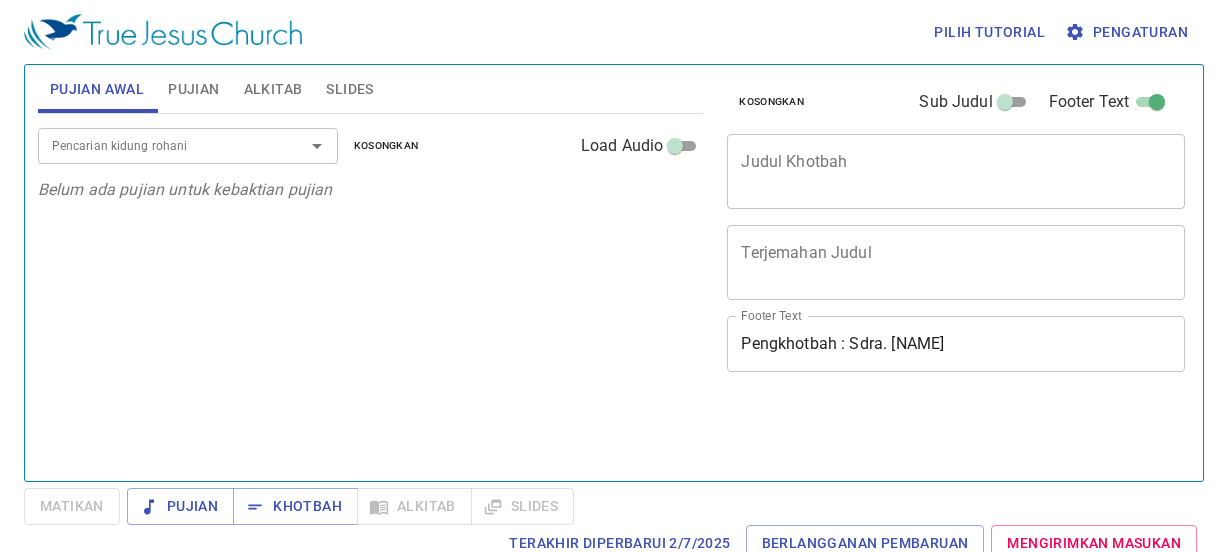 scroll, scrollTop: 0, scrollLeft: 0, axis: both 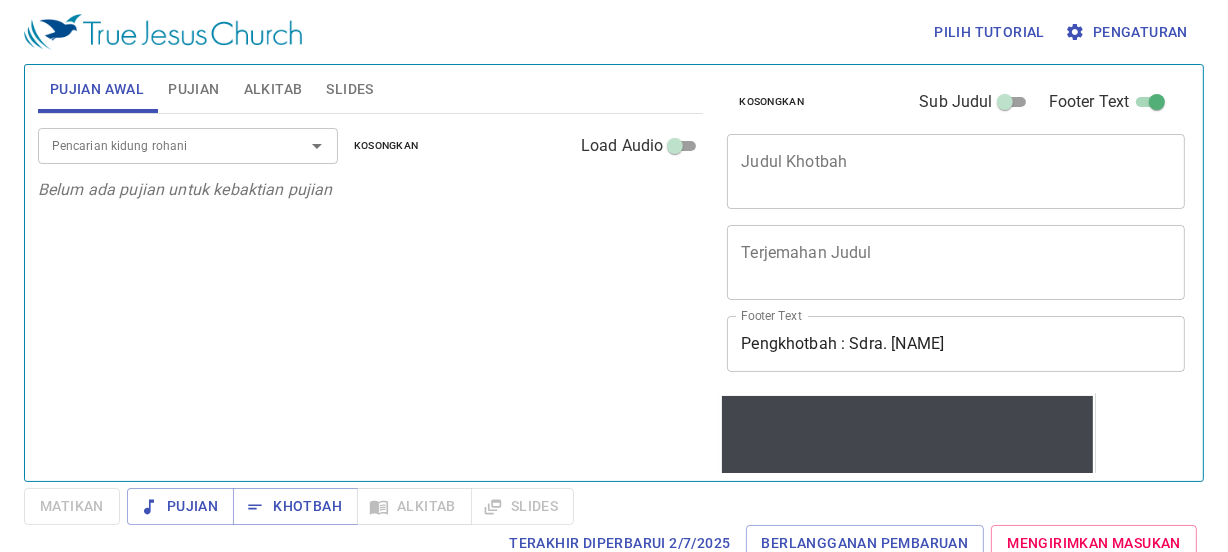 click on "Pencarian kidung rohani Pencarian kidung rohani   Kosongkan Load Audio" at bounding box center (371, 146) 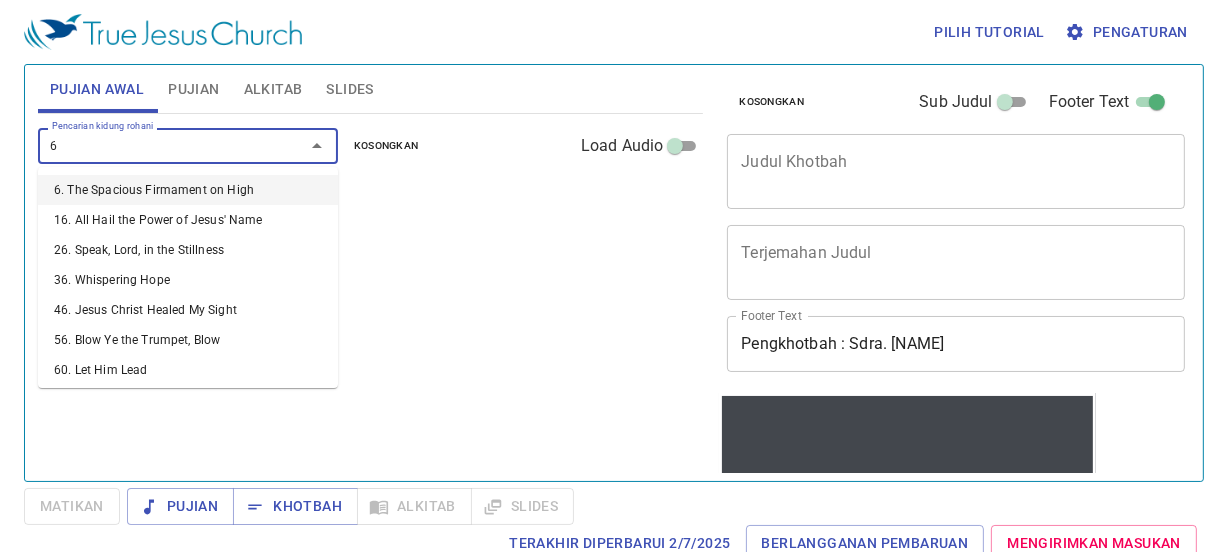 type on "65" 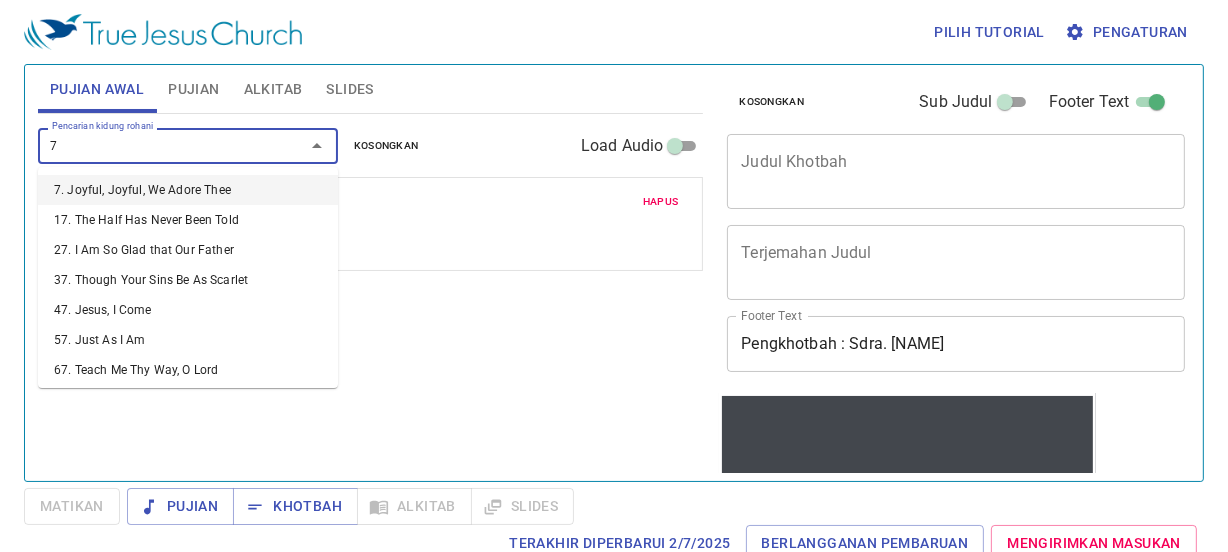 type on "75" 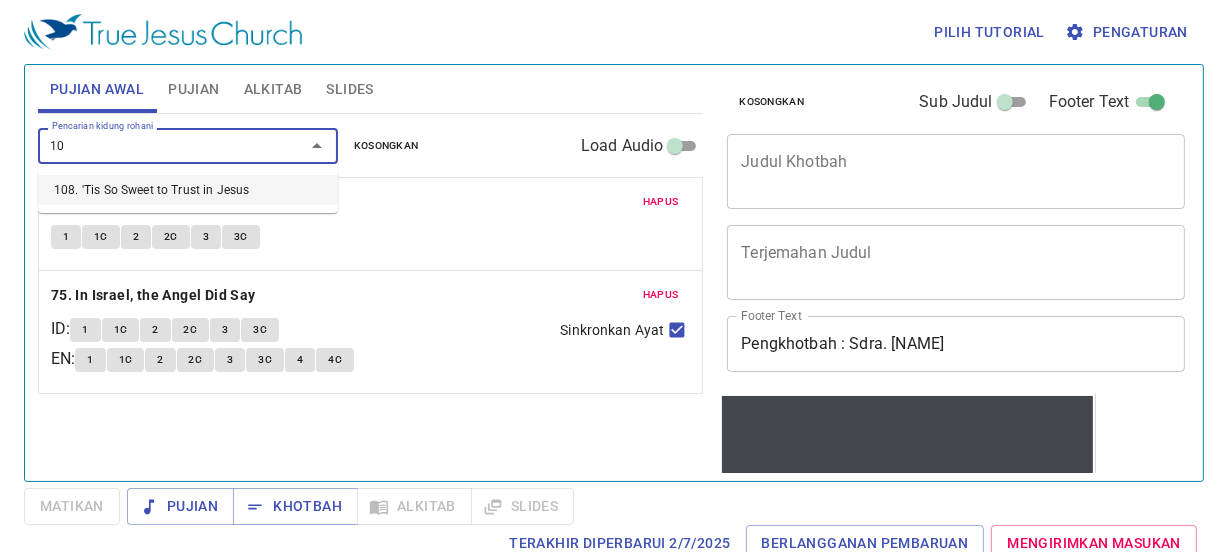 type on "108" 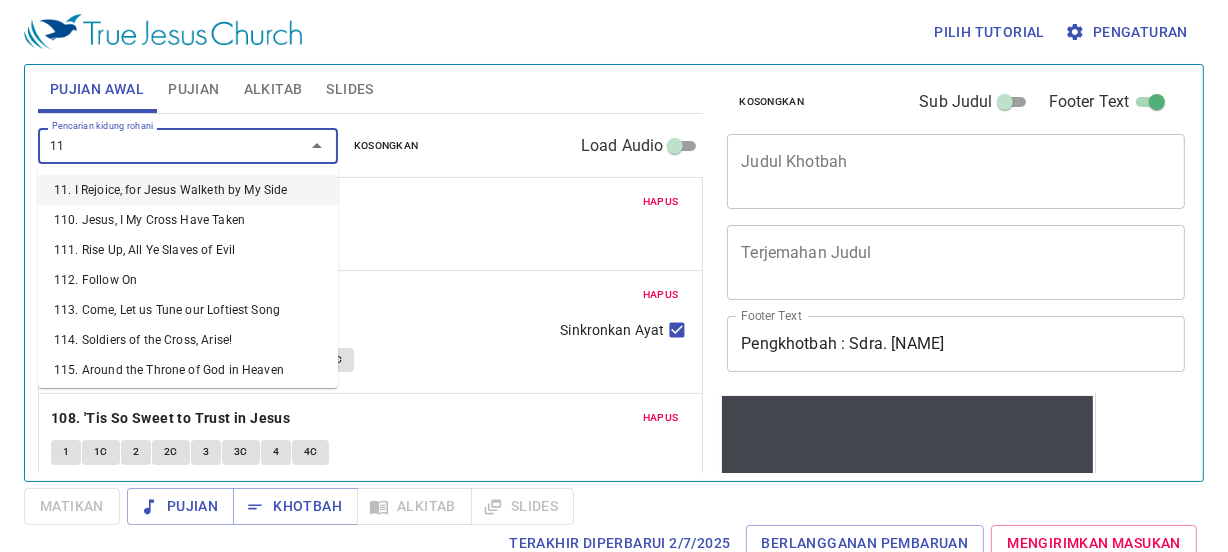 type on "110" 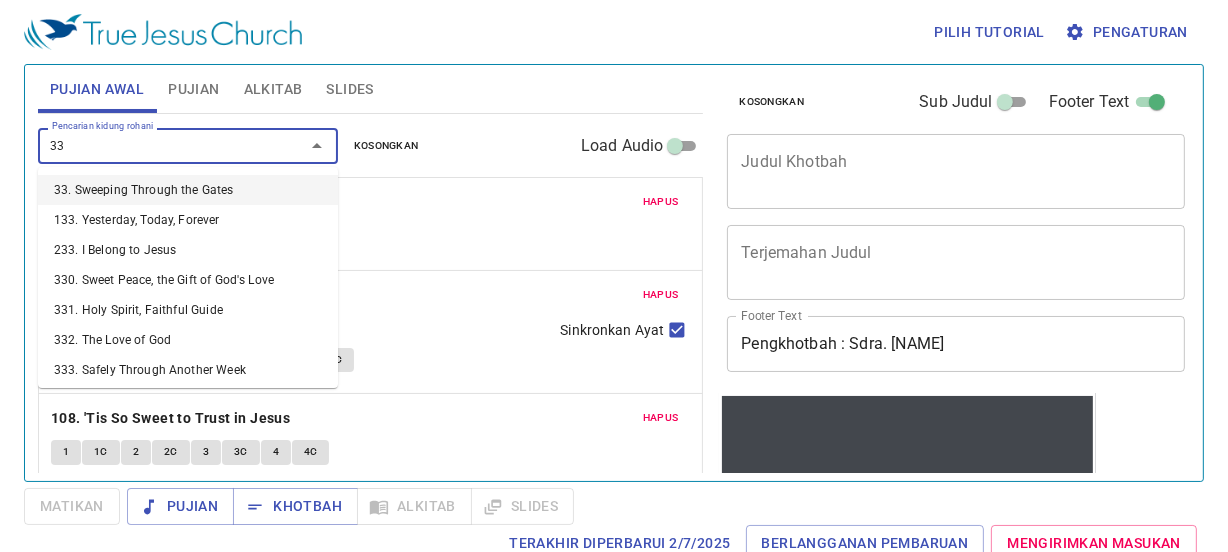 type on "337" 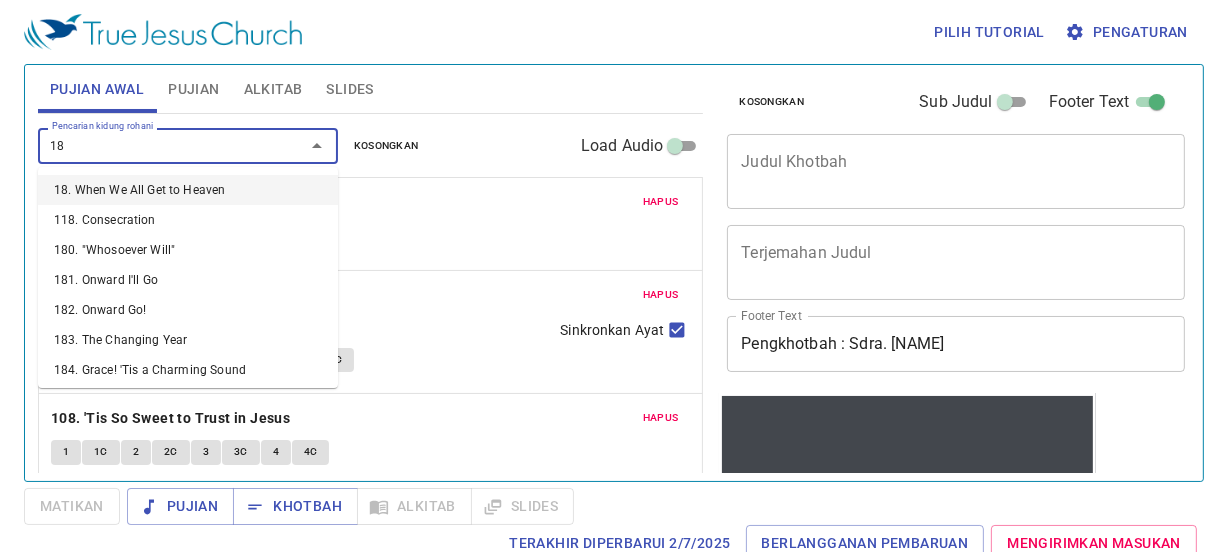 type on "186" 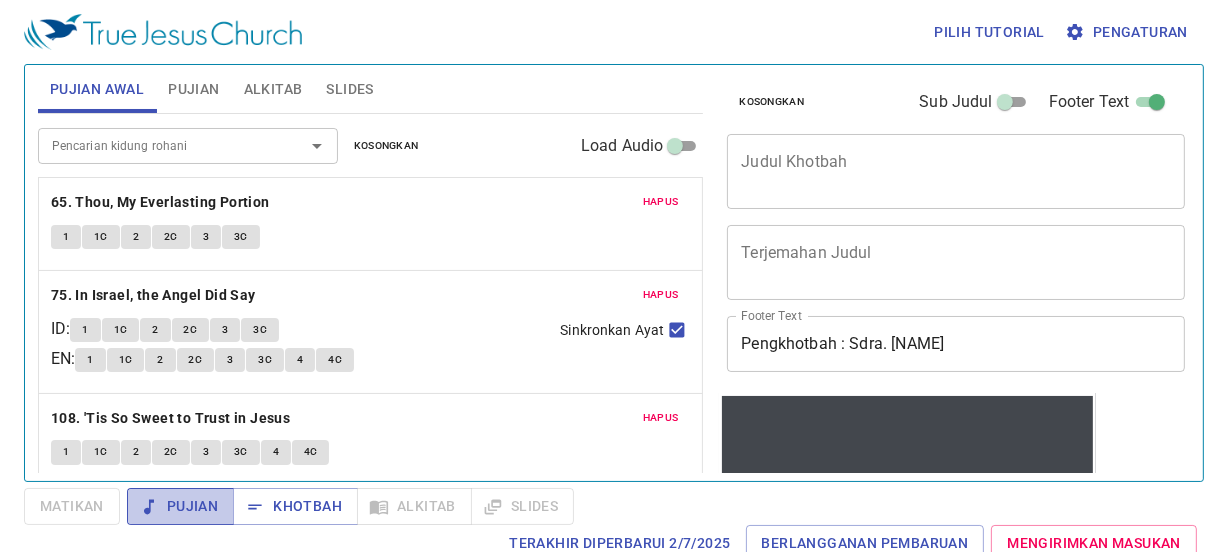click on "Pujian" at bounding box center (180, 506) 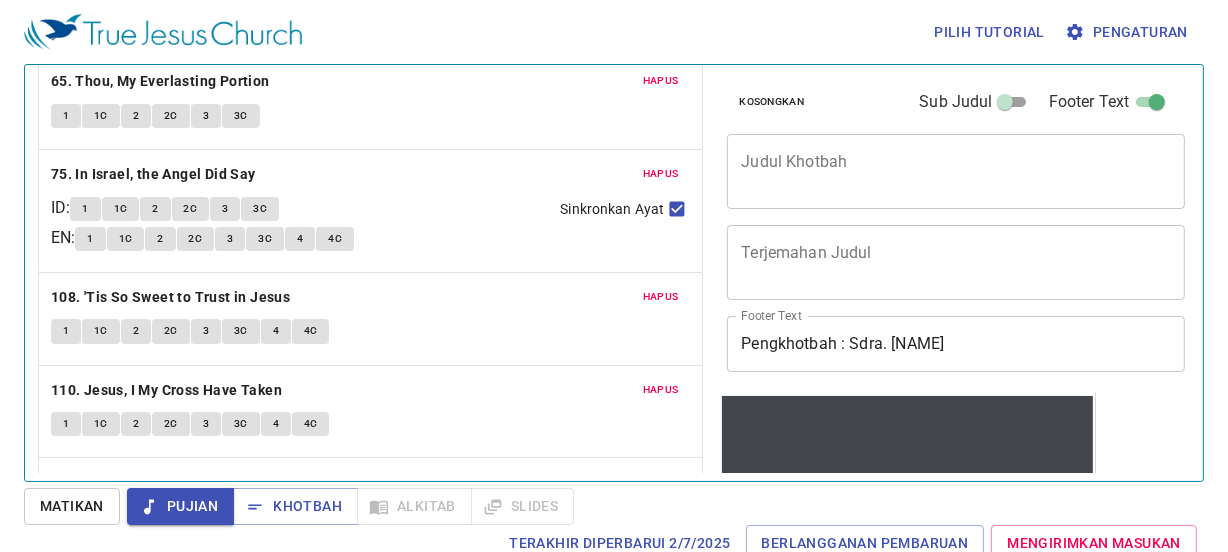 scroll, scrollTop: 290, scrollLeft: 0, axis: vertical 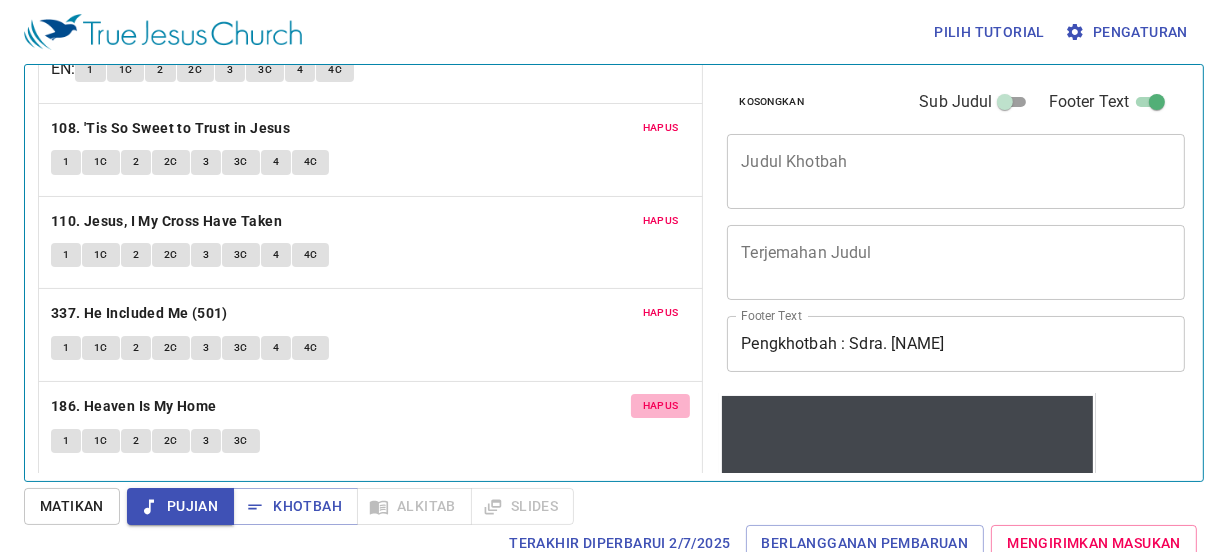 click on "Hapus" at bounding box center [661, 406] 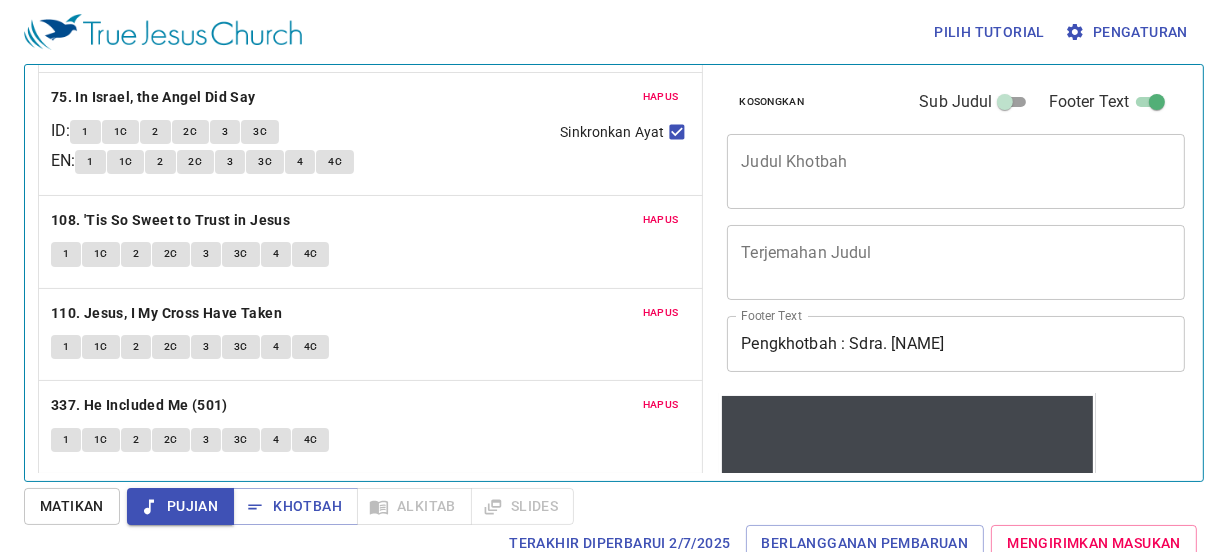 click on "Hapus" at bounding box center [661, 405] 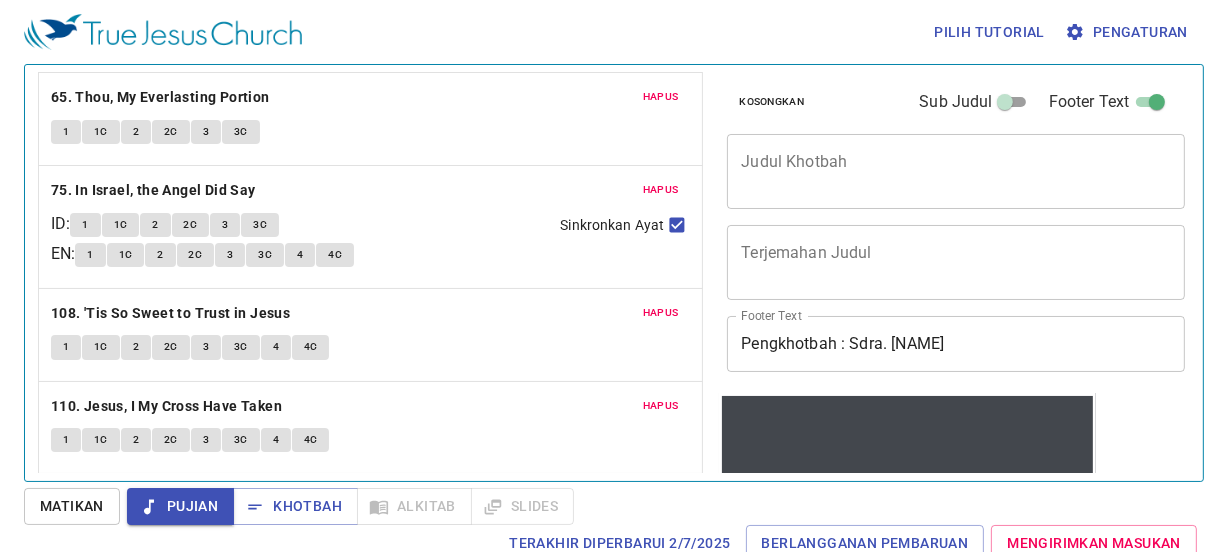 click on "Hapus" at bounding box center (661, 406) 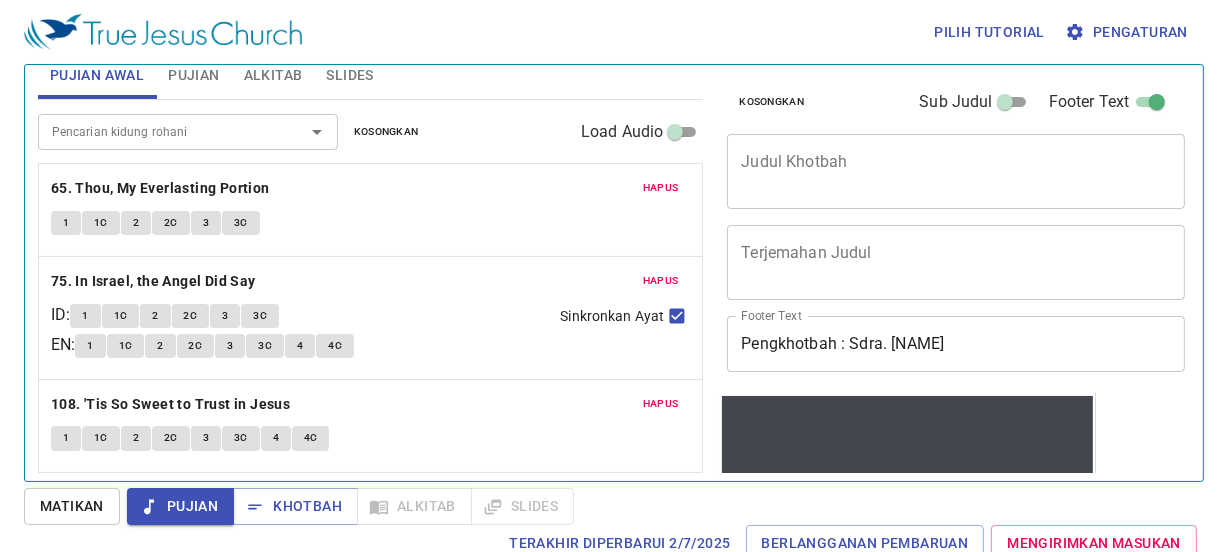 scroll, scrollTop: 13, scrollLeft: 0, axis: vertical 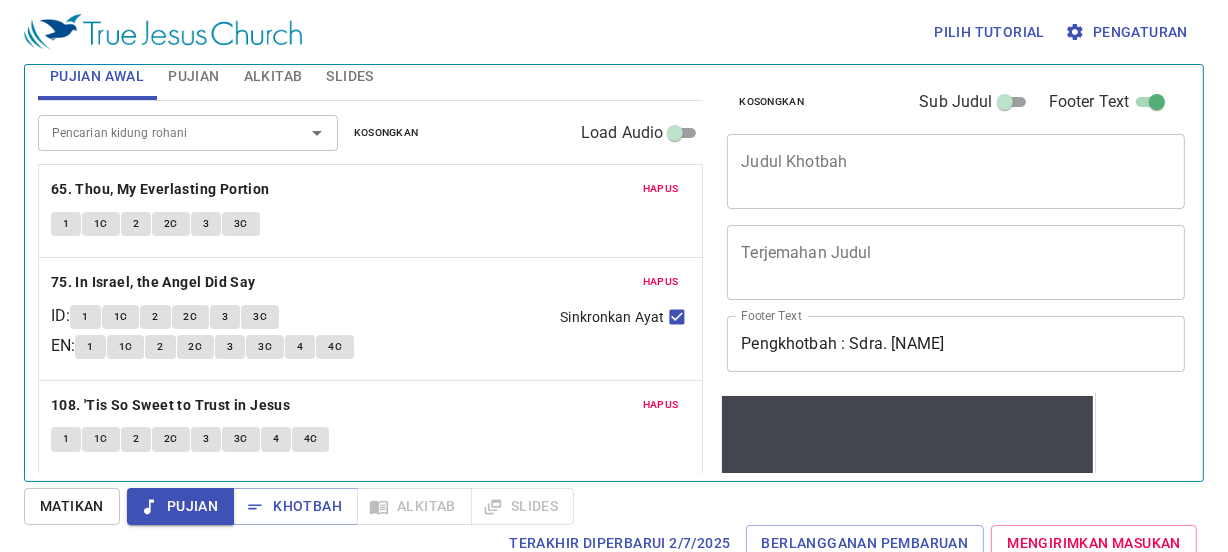 click on "Hapus" at bounding box center (661, 405) 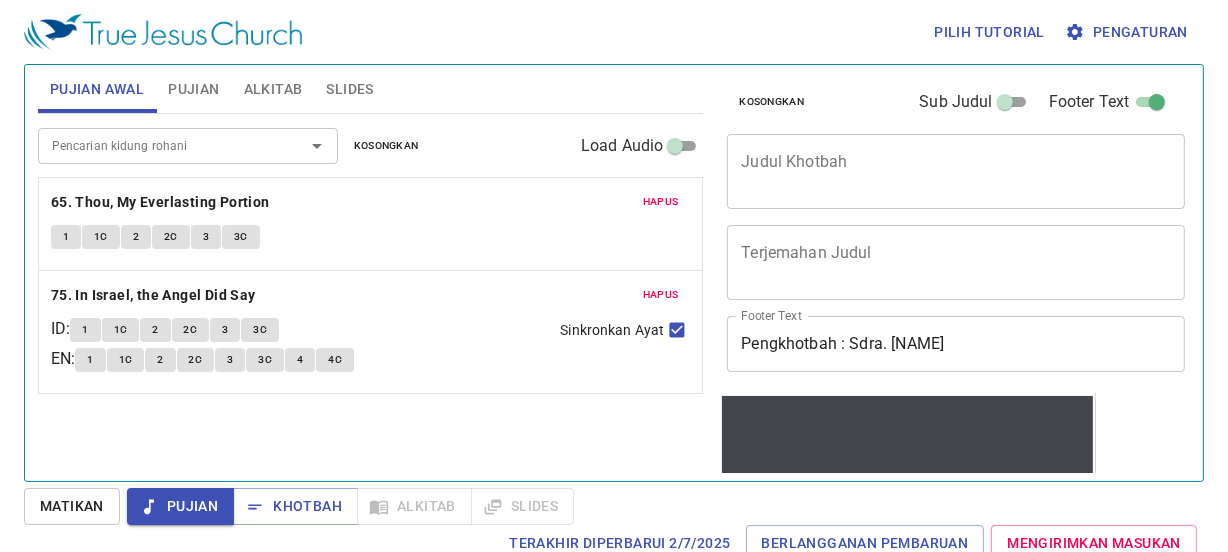 scroll, scrollTop: 0, scrollLeft: 0, axis: both 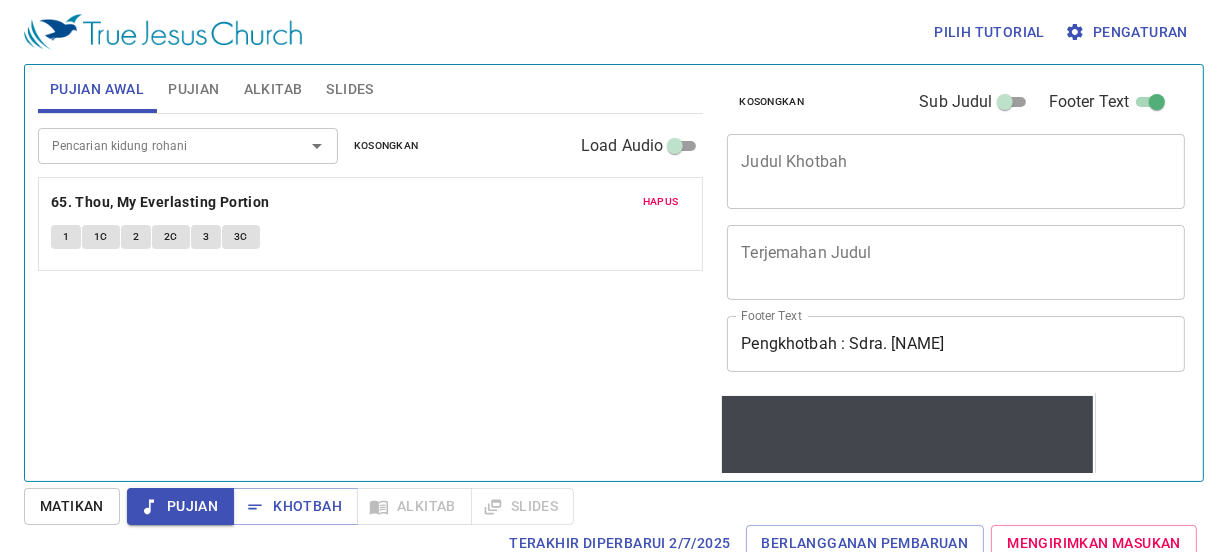 click on "Pencarian kidung rohani" at bounding box center (158, 145) 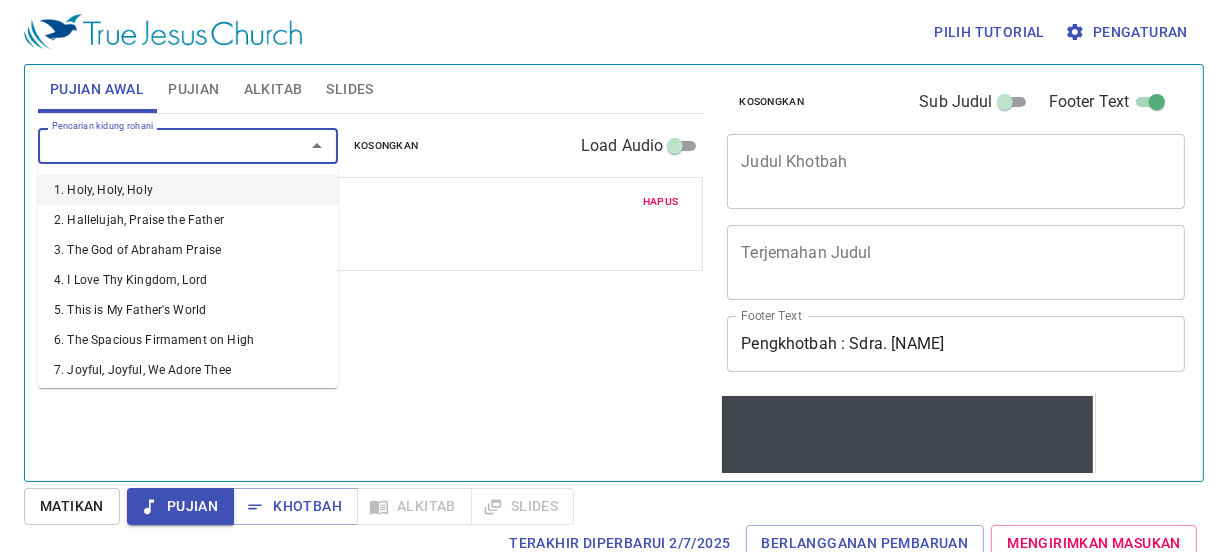 type on "1" 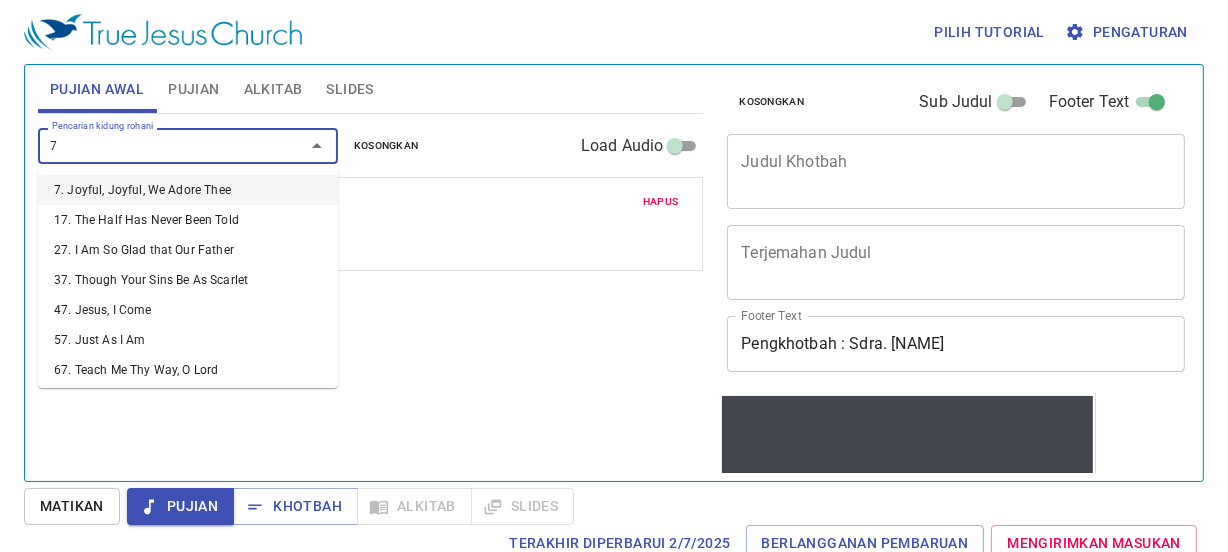 type on "78" 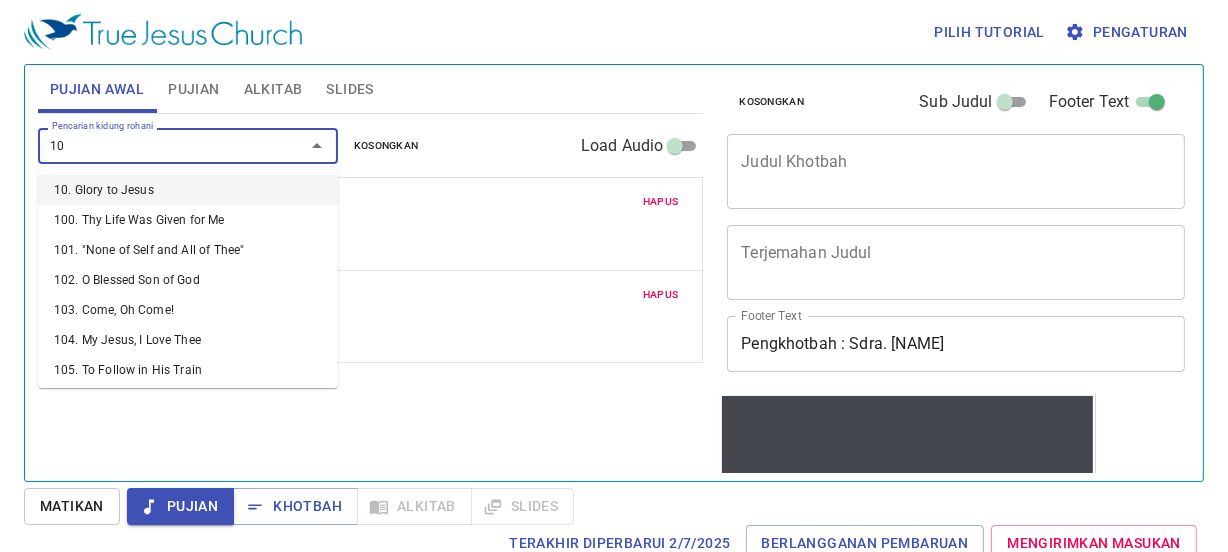 type on "108" 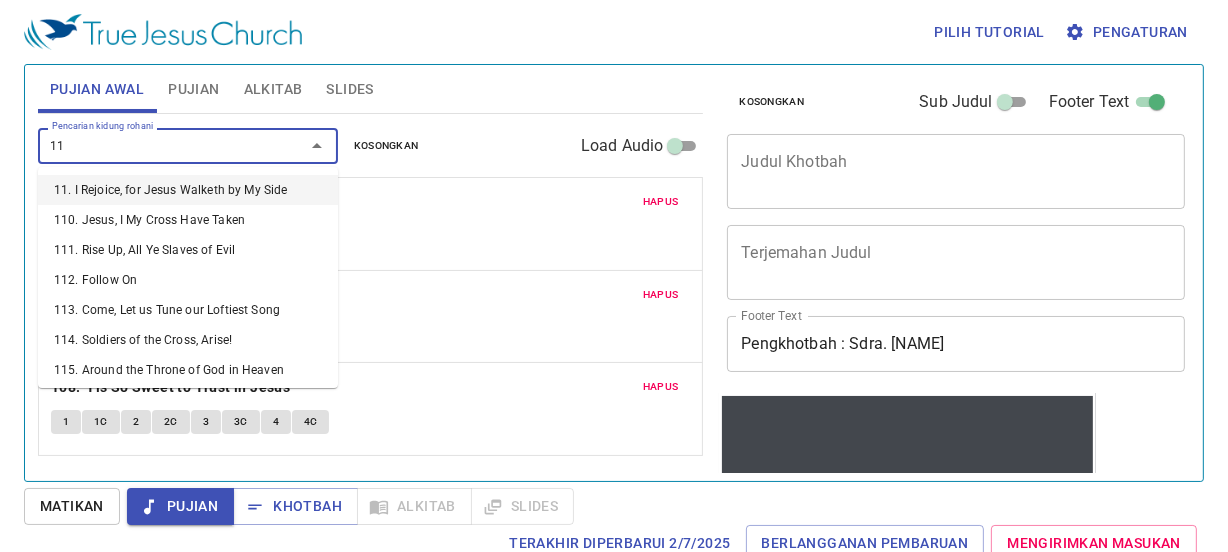 type on "110" 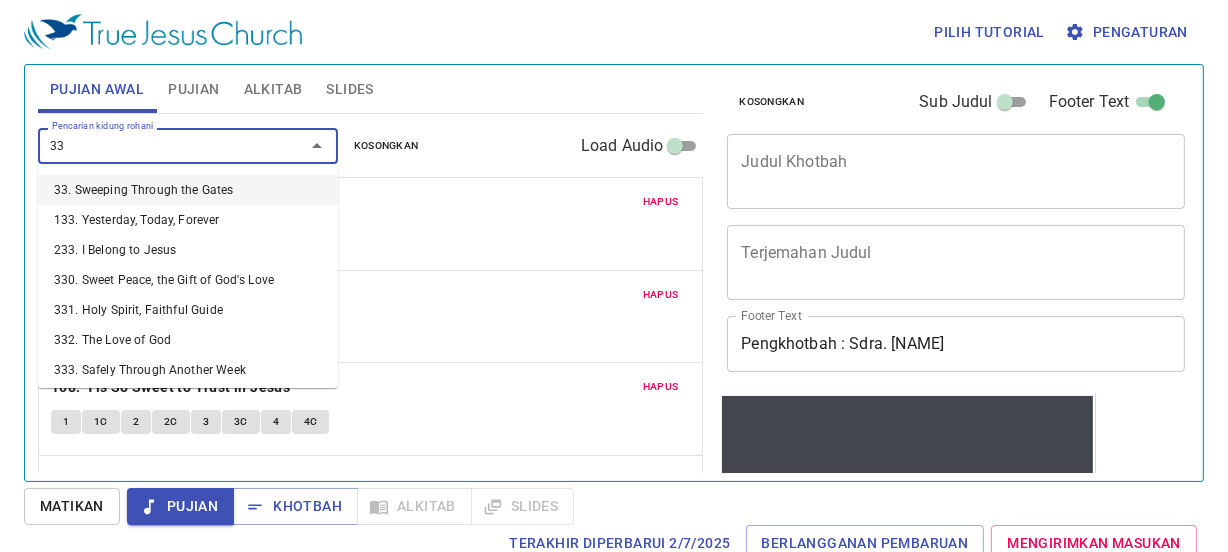 type on "337" 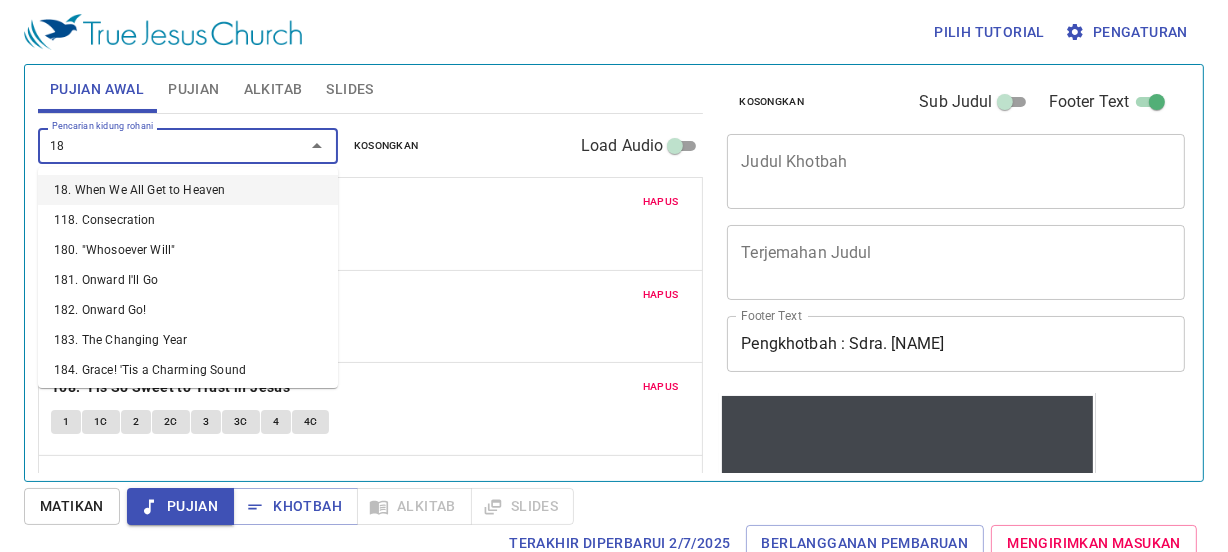 type on "186" 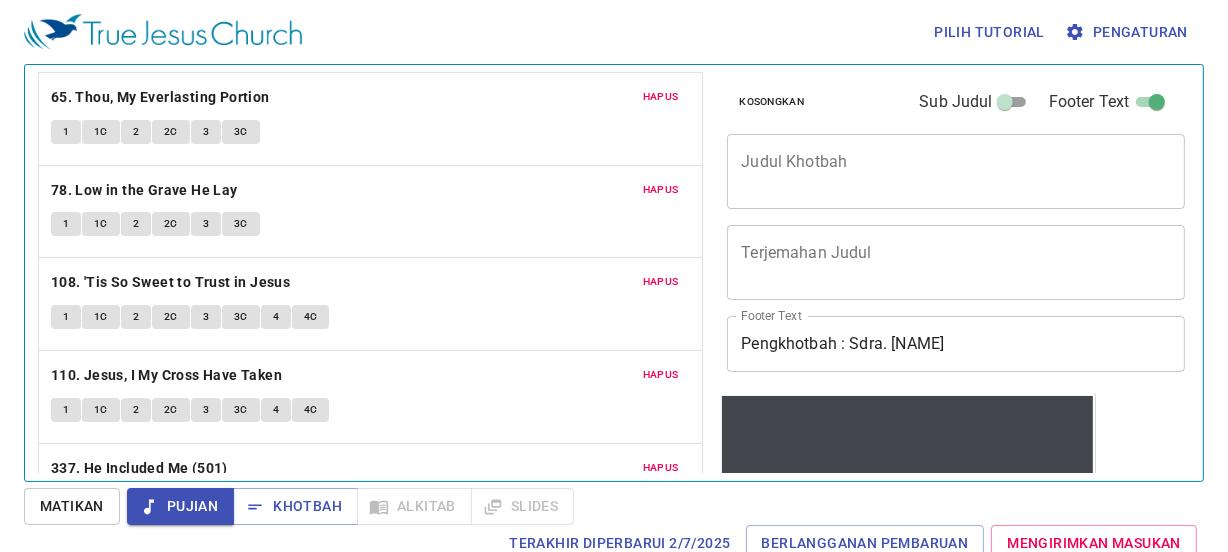 scroll, scrollTop: 259, scrollLeft: 0, axis: vertical 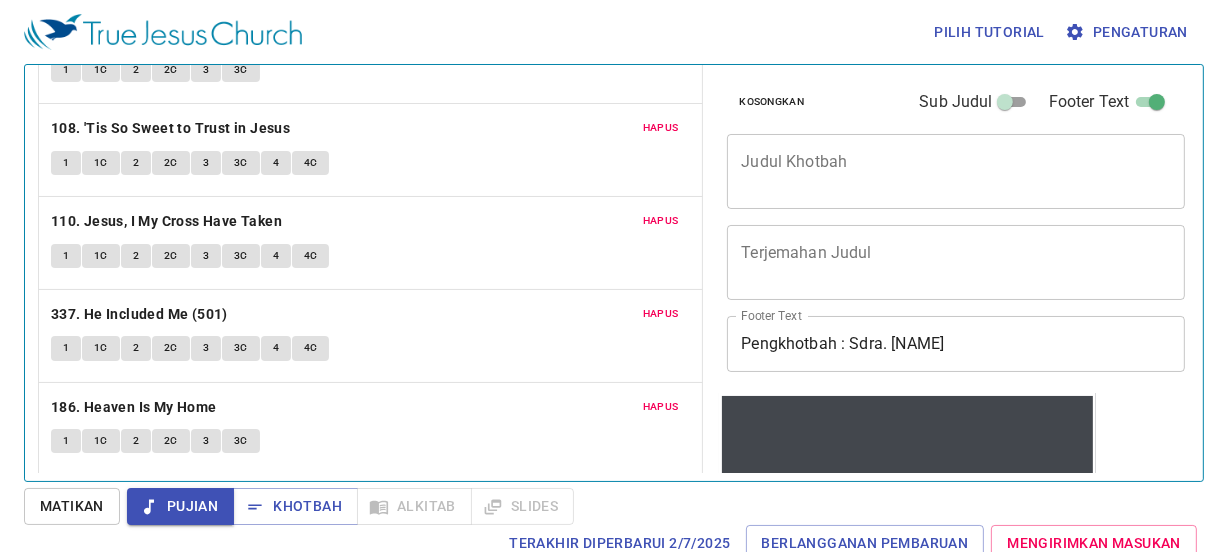 click on "Hapus" at bounding box center (661, 407) 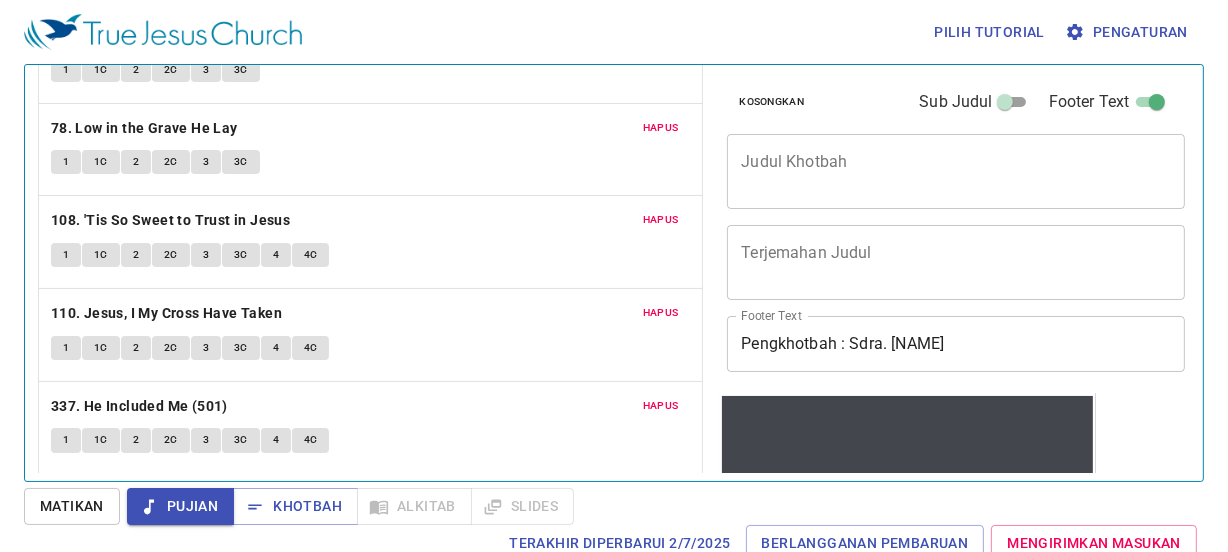 click on "Hapus" at bounding box center [661, 406] 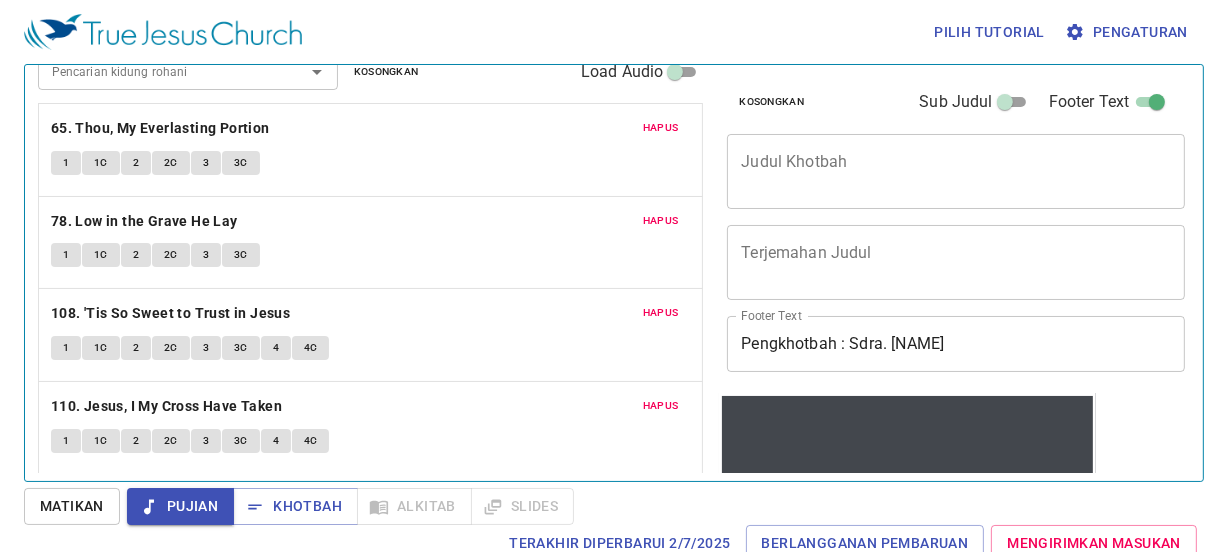 scroll, scrollTop: 0, scrollLeft: 0, axis: both 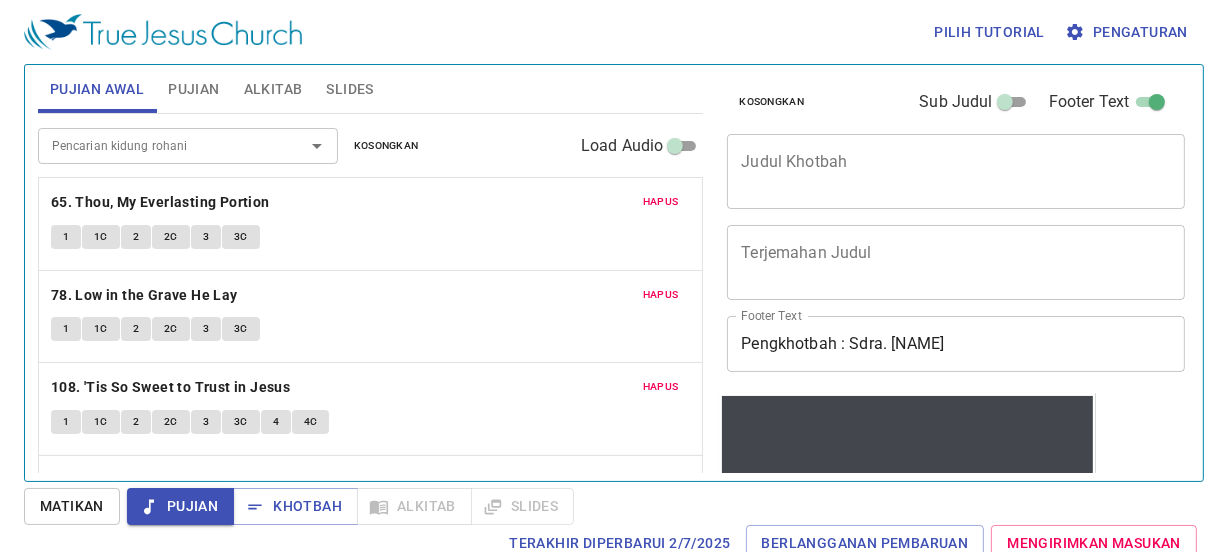 click on "Pencarian kidung rohani" at bounding box center [158, 145] 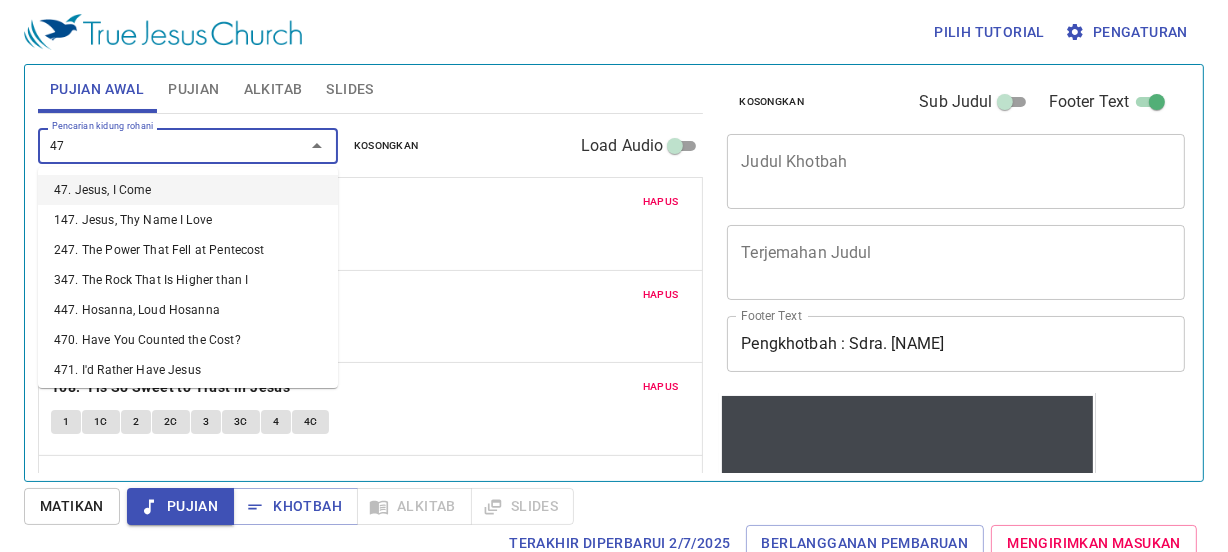 type on "478" 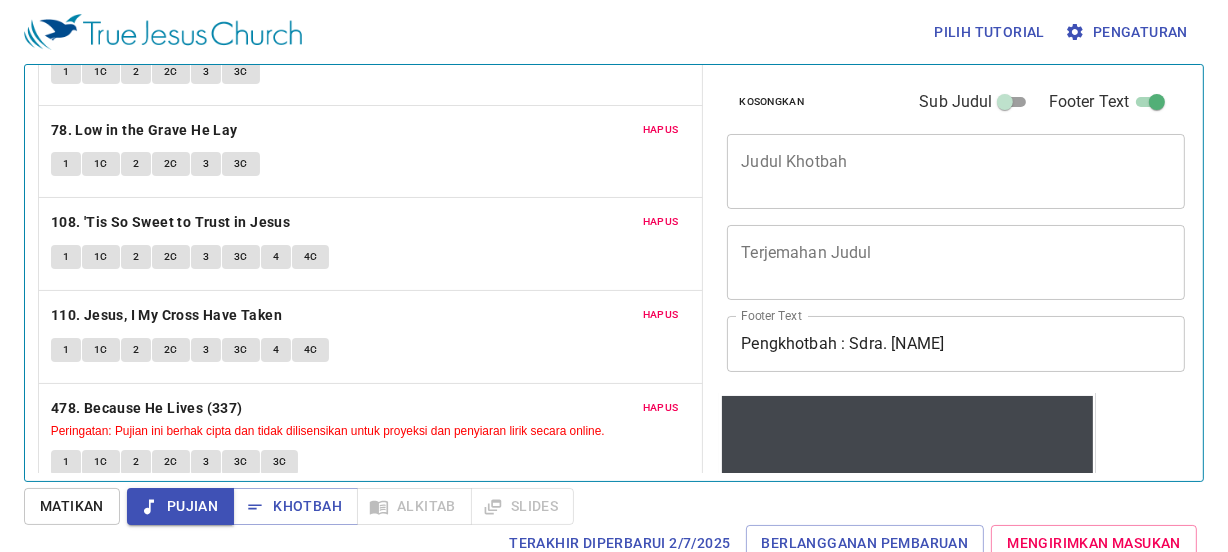 scroll, scrollTop: 187, scrollLeft: 0, axis: vertical 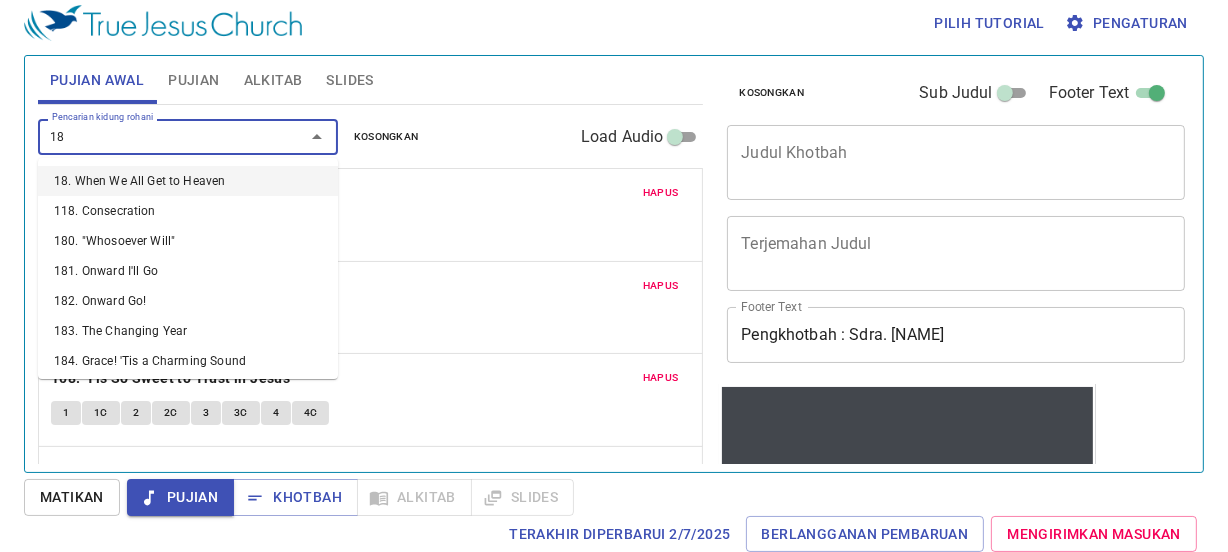 type on "186" 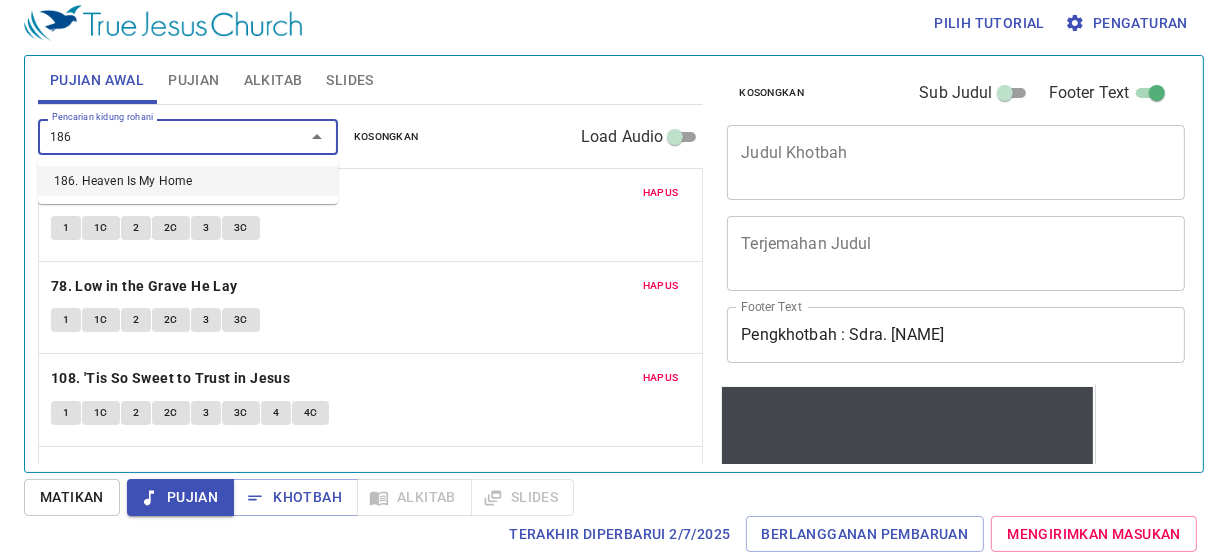 type 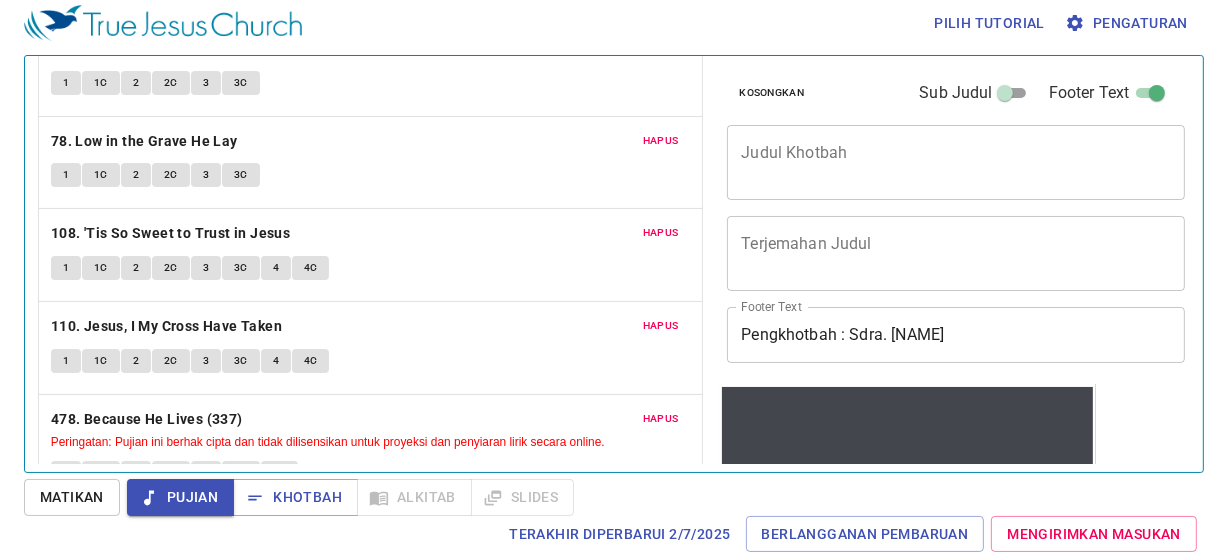 scroll, scrollTop: 0, scrollLeft: 0, axis: both 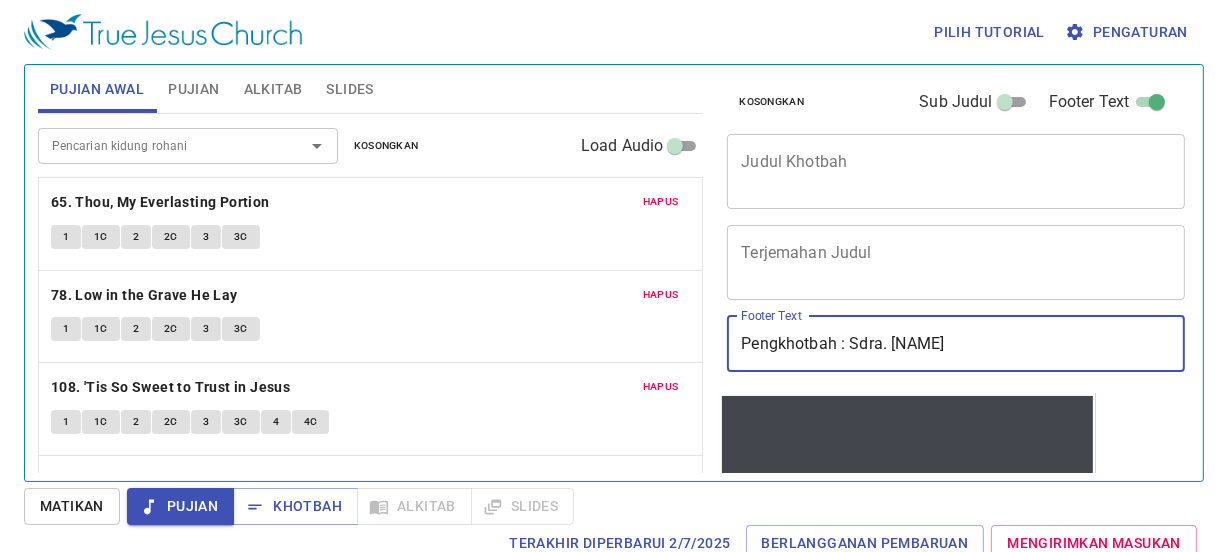 drag, startPoint x: 960, startPoint y: 360, endPoint x: 895, endPoint y: 372, distance: 66.09841 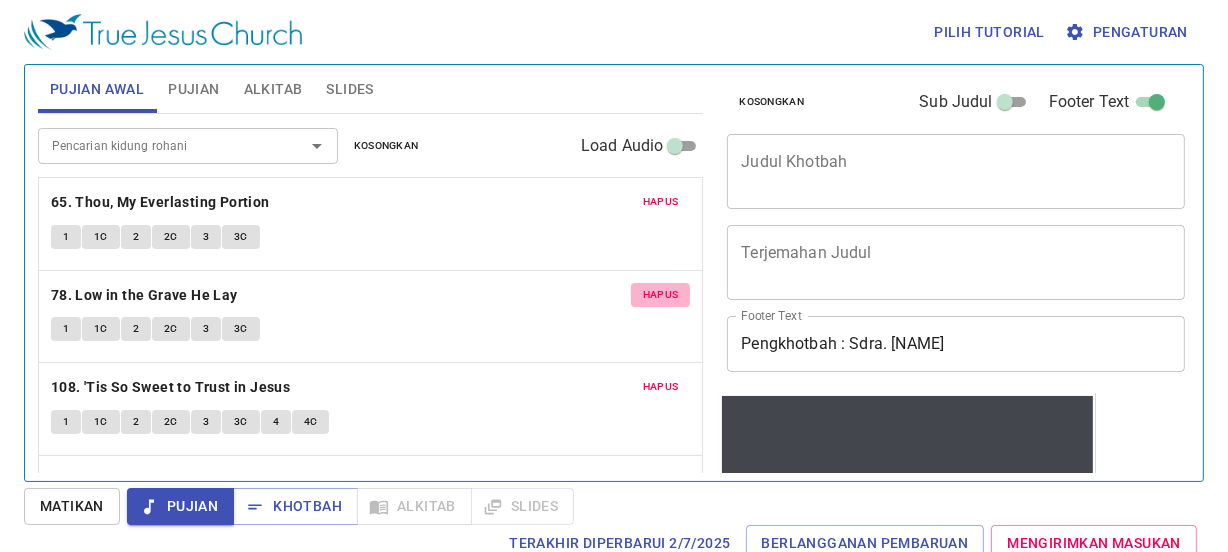 click on "Hapus" at bounding box center [661, 295] 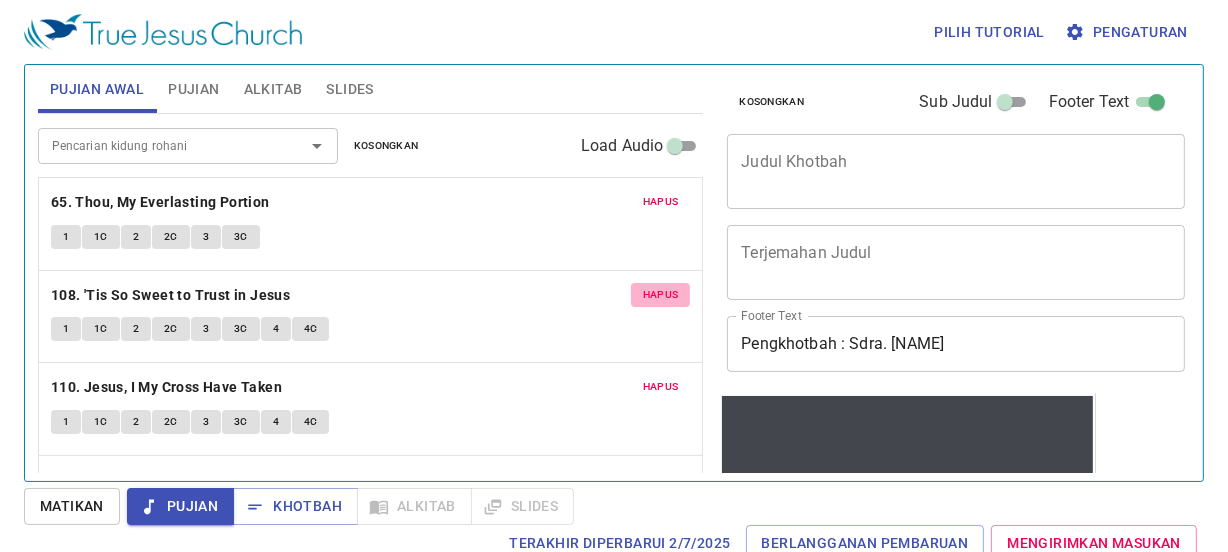 click on "Hapus" at bounding box center [661, 295] 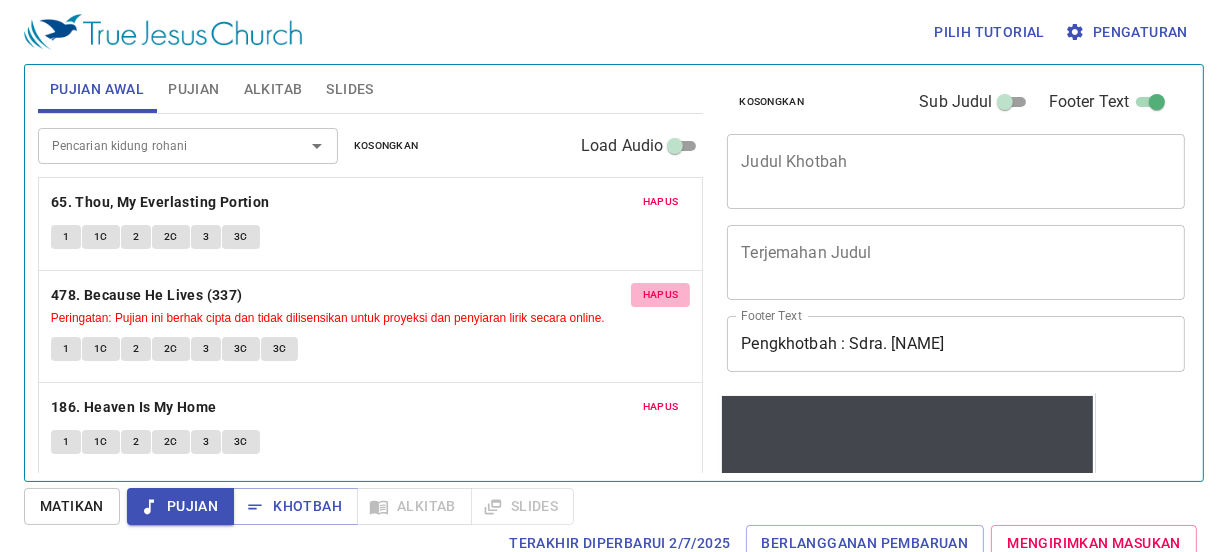 click on "Hapus" at bounding box center (661, 295) 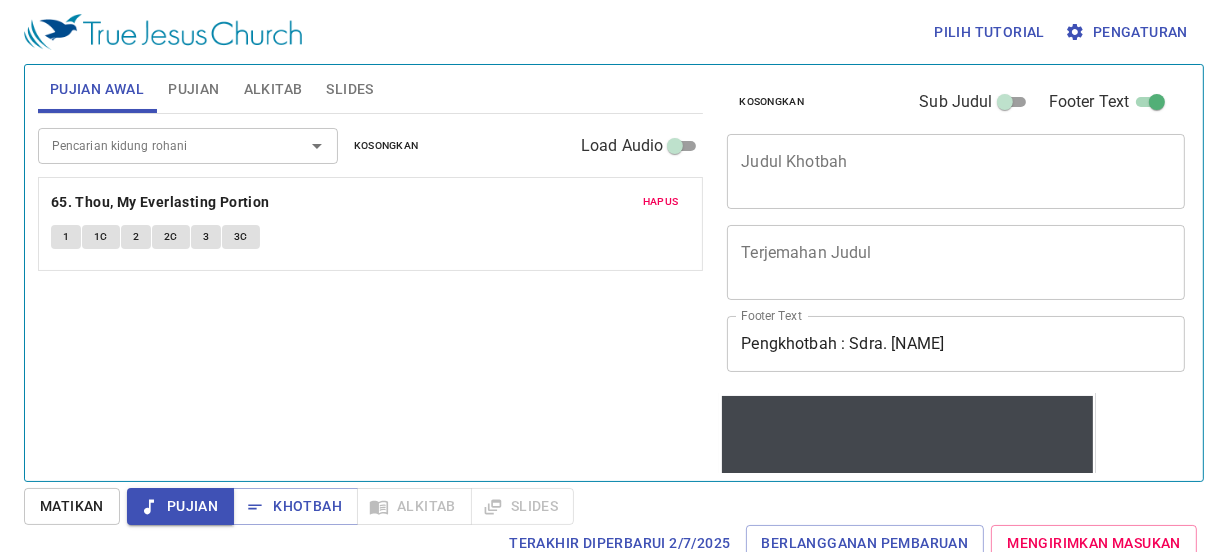 click on "Pencarian kidung rohani Pencarian kidung rohani   Kosongkan Load Audio Hapus 65. Thou, My Everlasting Portion   1 1C 2 2C 3 3C" at bounding box center [371, 289] 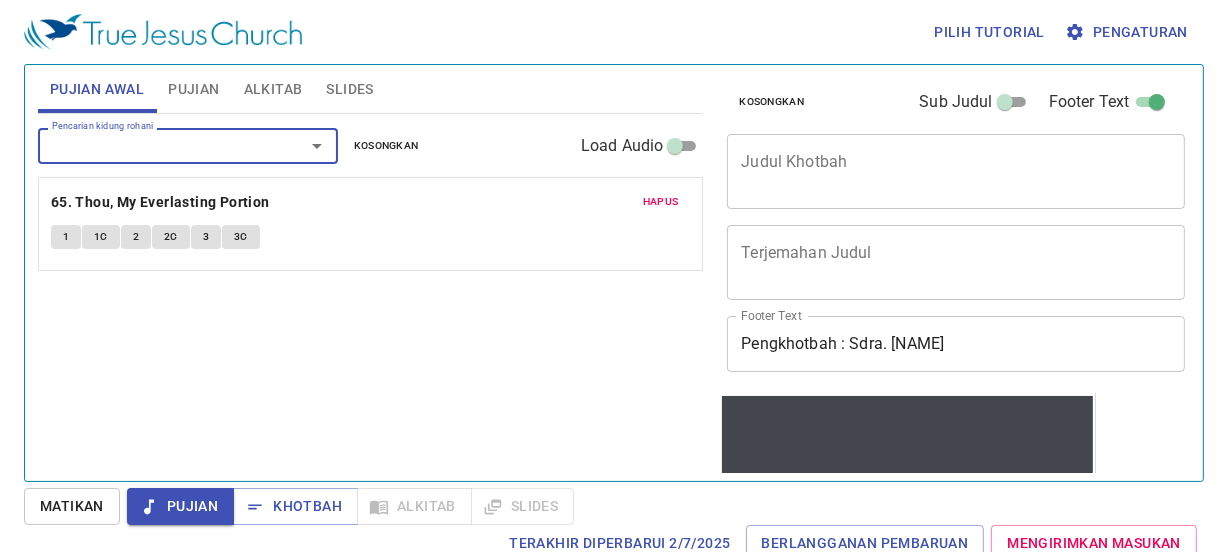 click on "Hapus" at bounding box center (661, 202) 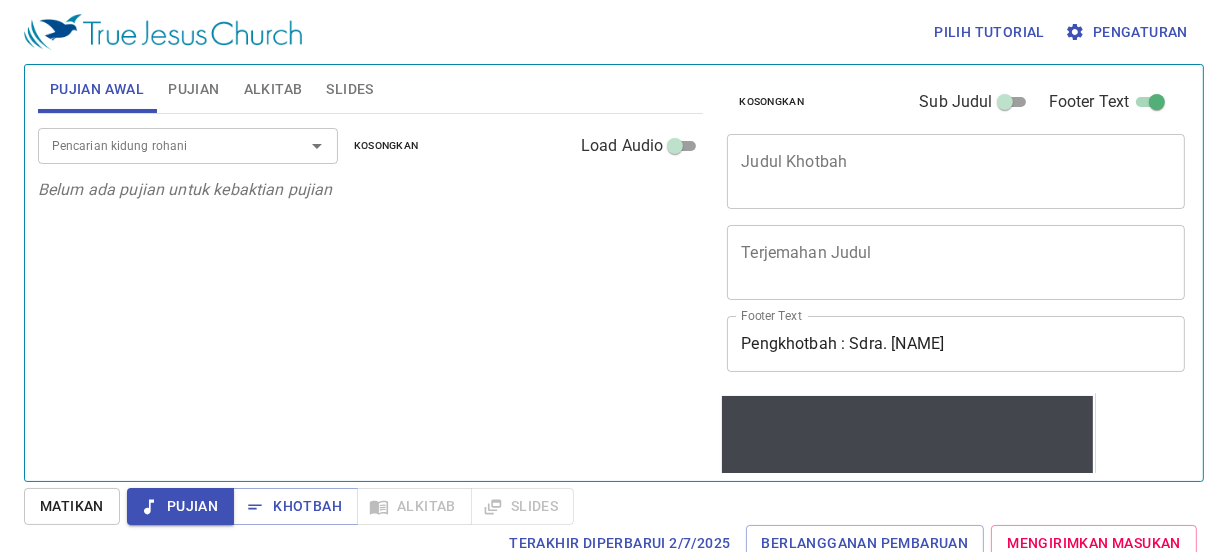 click on "Pencarian kidung rohani" at bounding box center [158, 145] 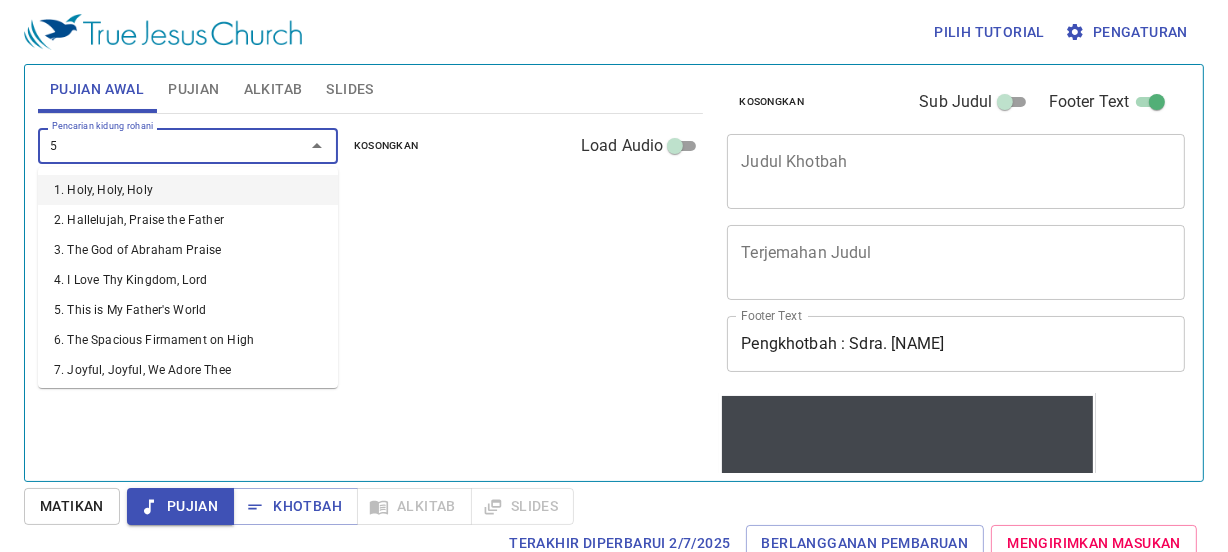 type on "54" 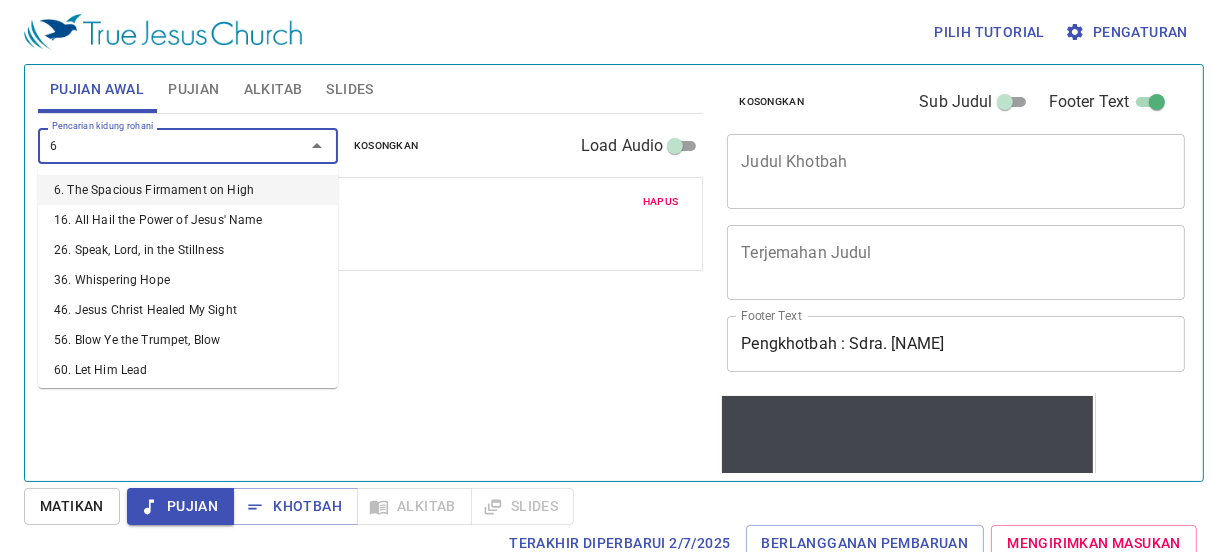 type on "65" 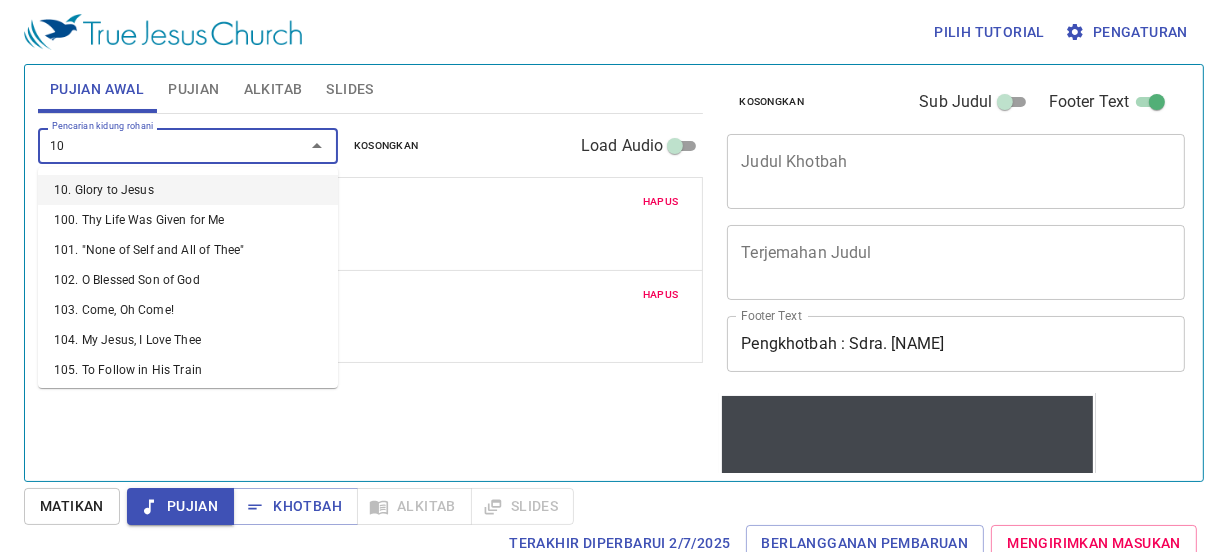 type on "108" 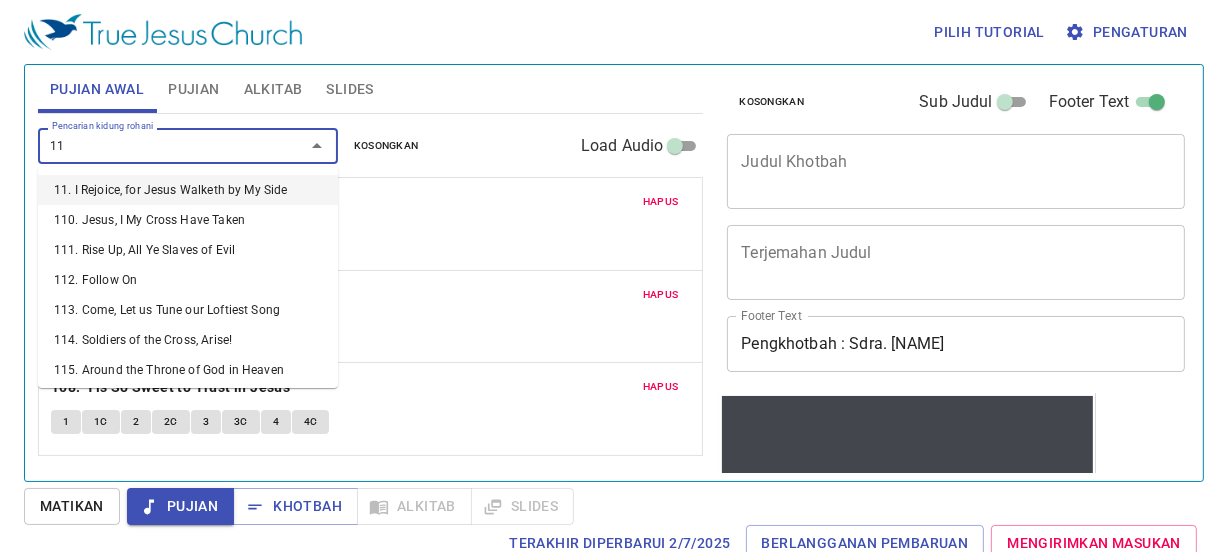 type on "110" 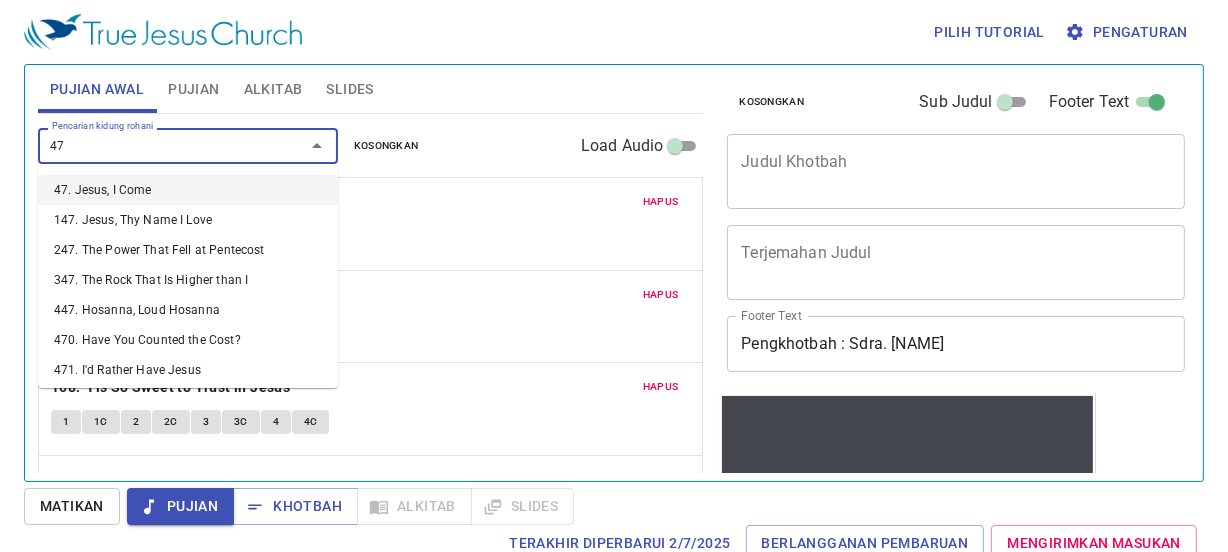 type on "478" 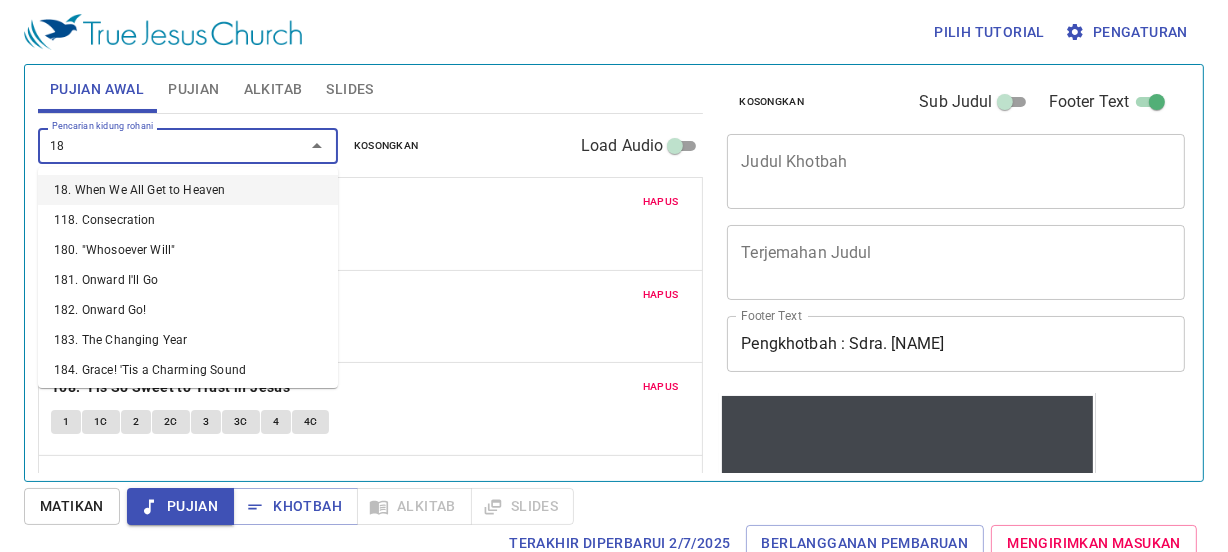 type on "186" 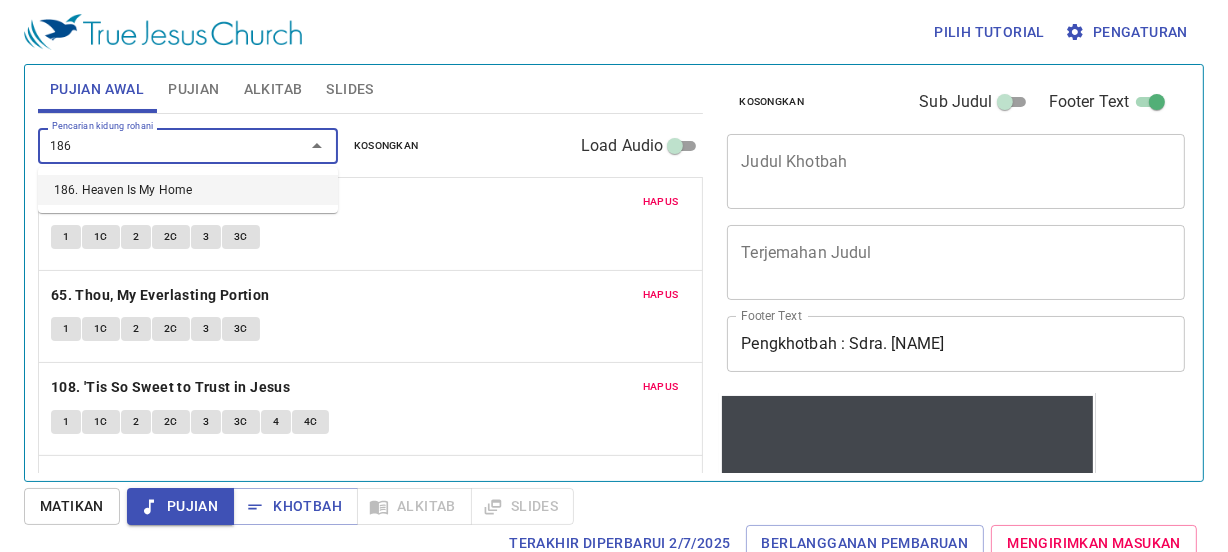type 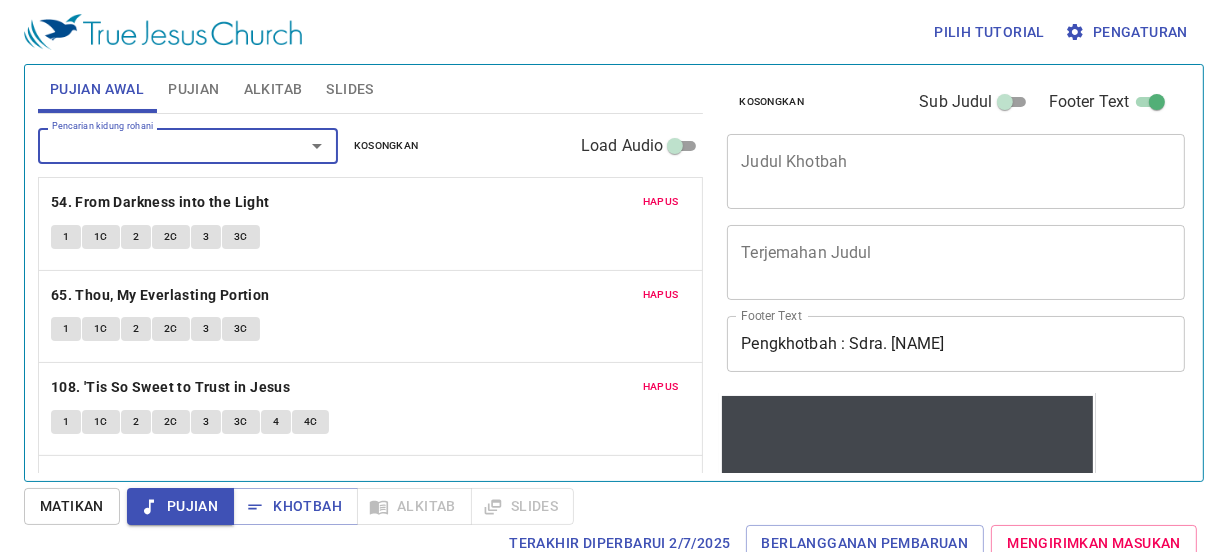 click on "Pujian" at bounding box center (193, 89) 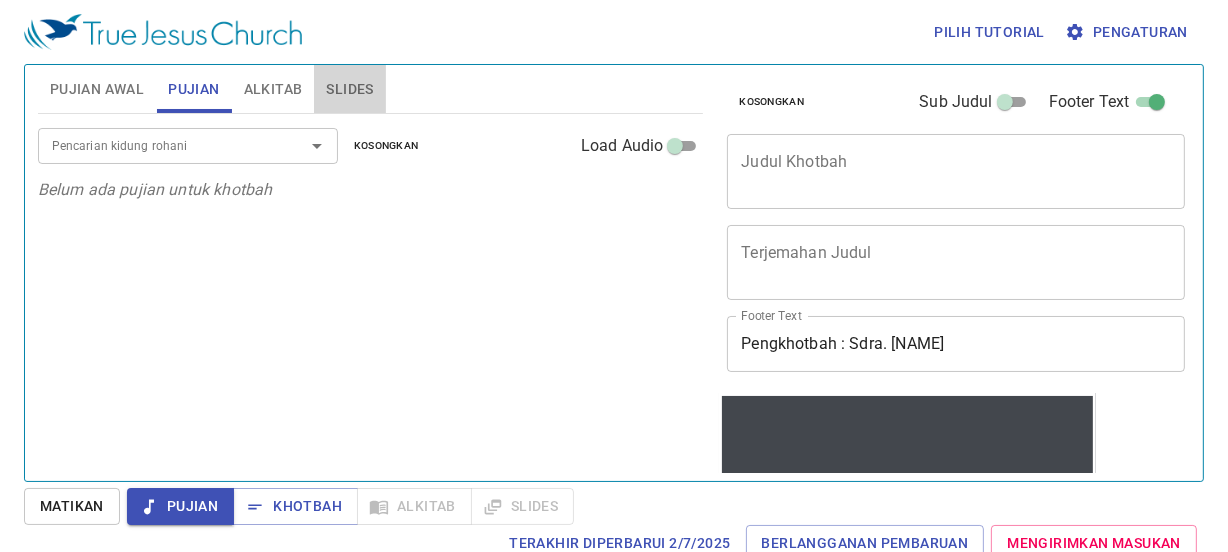 click on "Slides" at bounding box center (349, 89) 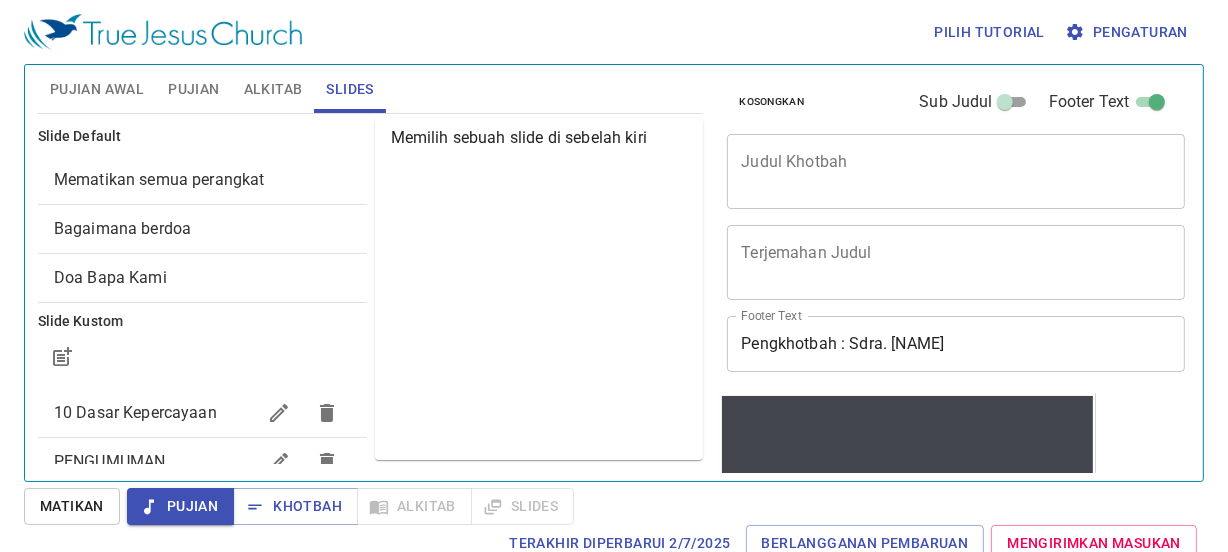 click on "Pujian" at bounding box center [193, 89] 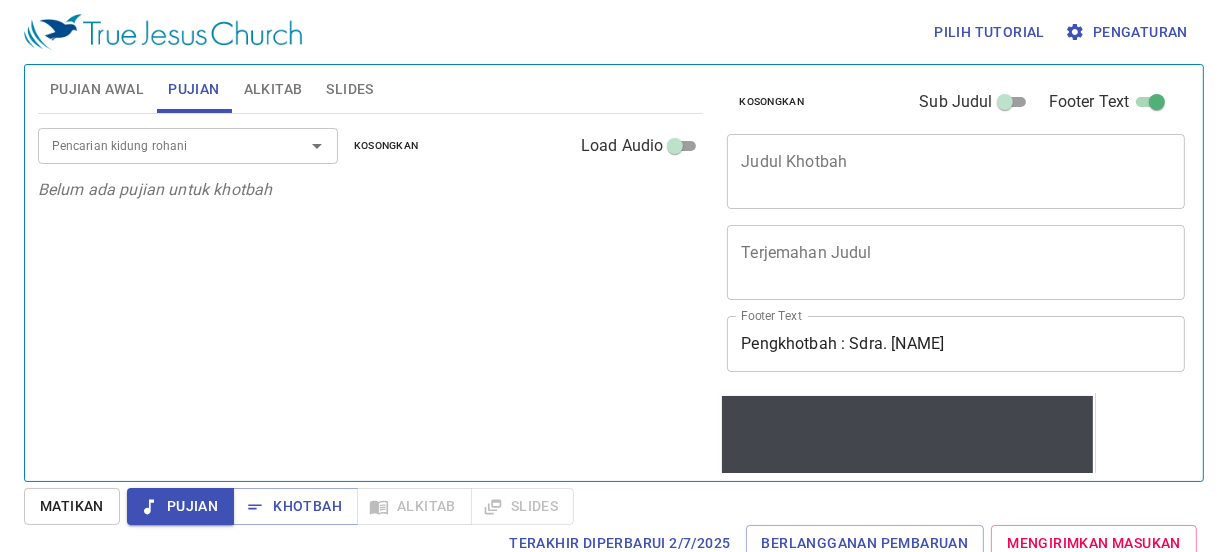 click on "Judul Khotbah" at bounding box center (956, 171) 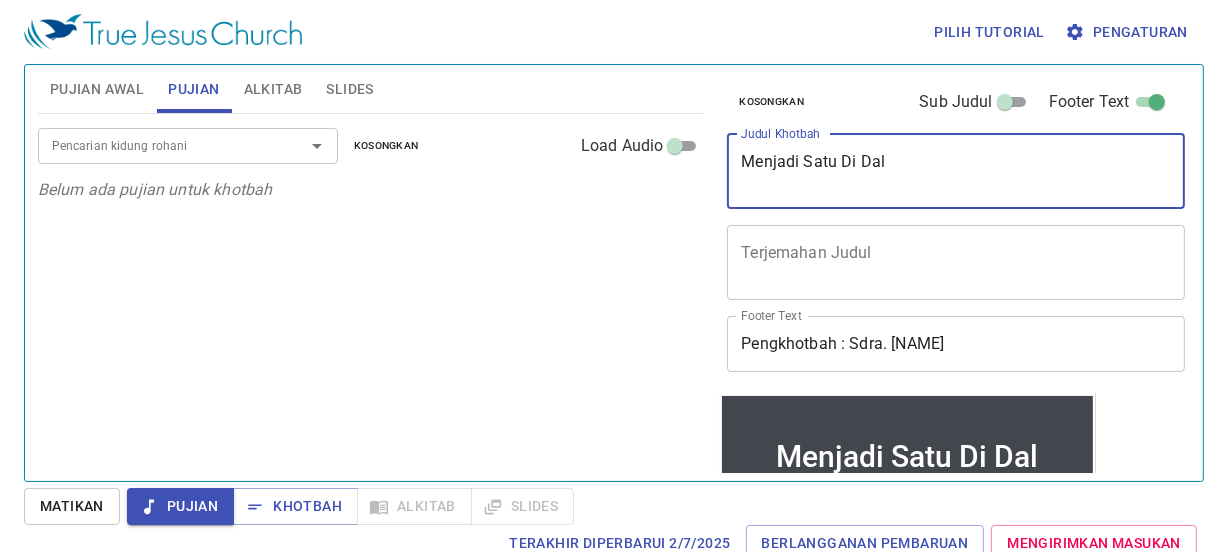 type on "Menjadi Satu Di Dala" 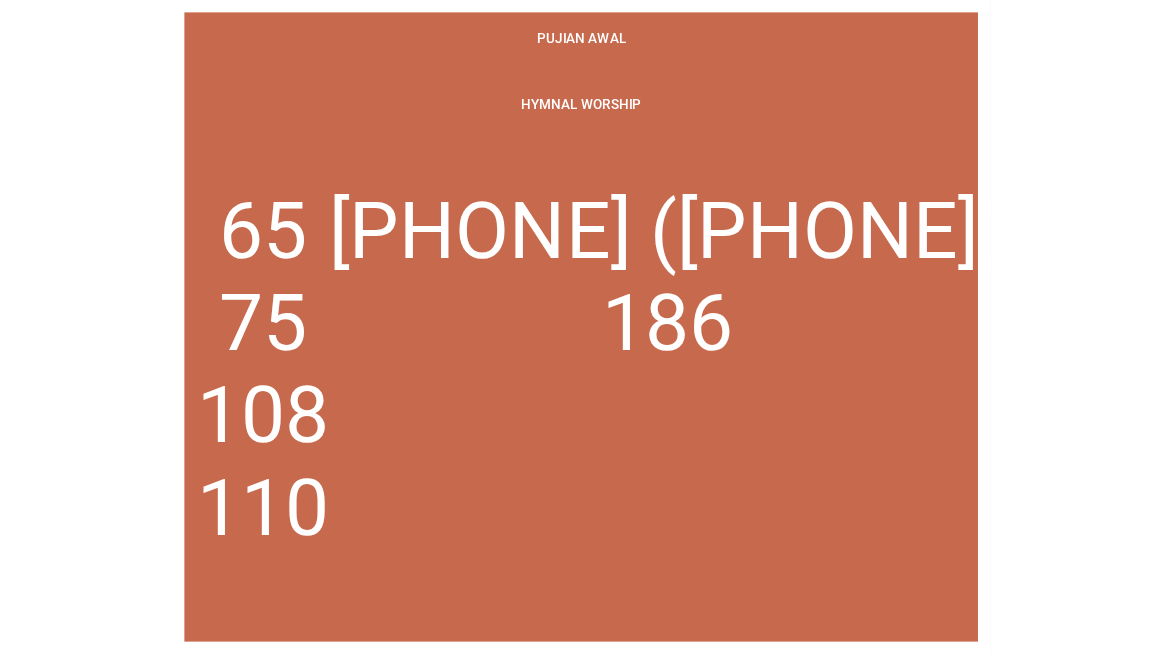 scroll, scrollTop: 0, scrollLeft: 0, axis: both 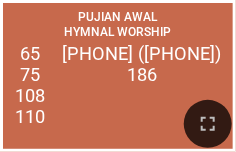 click at bounding box center [208, 124] 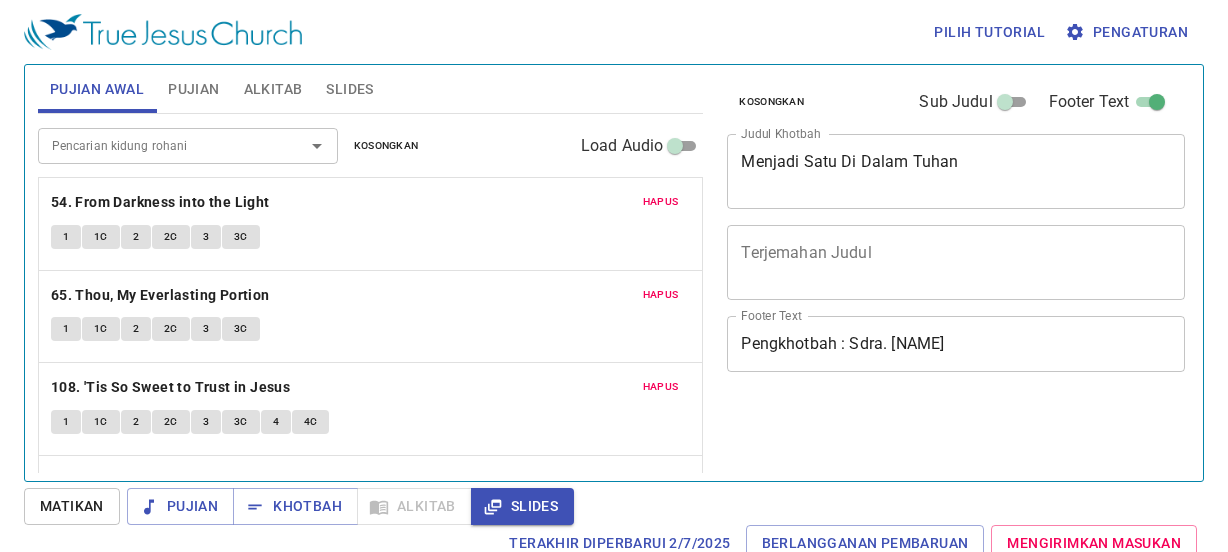 scroll, scrollTop: 0, scrollLeft: 0, axis: both 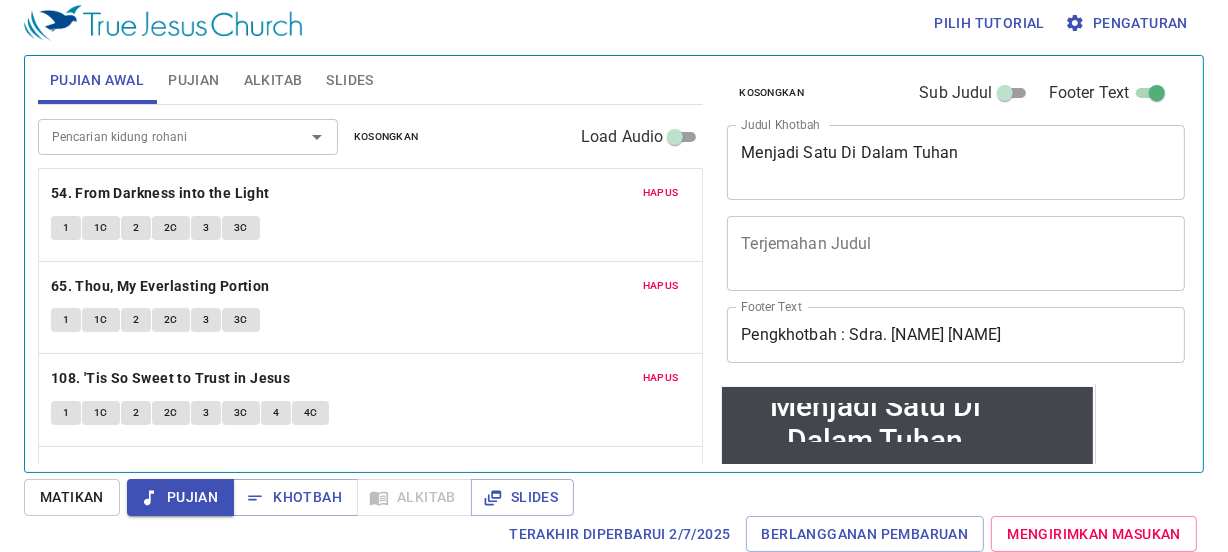 type 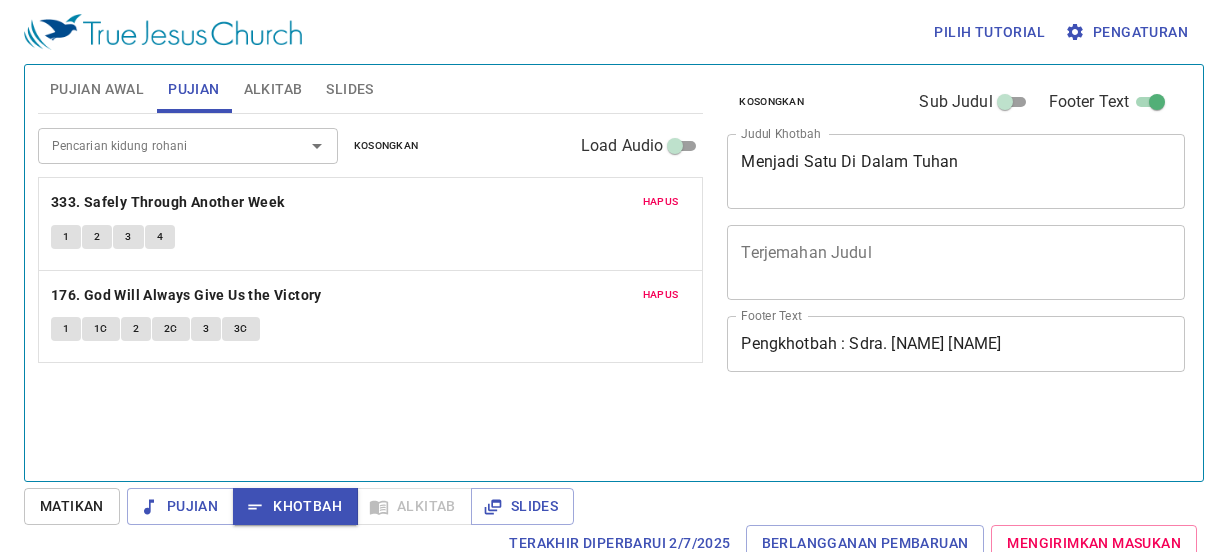 scroll, scrollTop: 9, scrollLeft: 0, axis: vertical 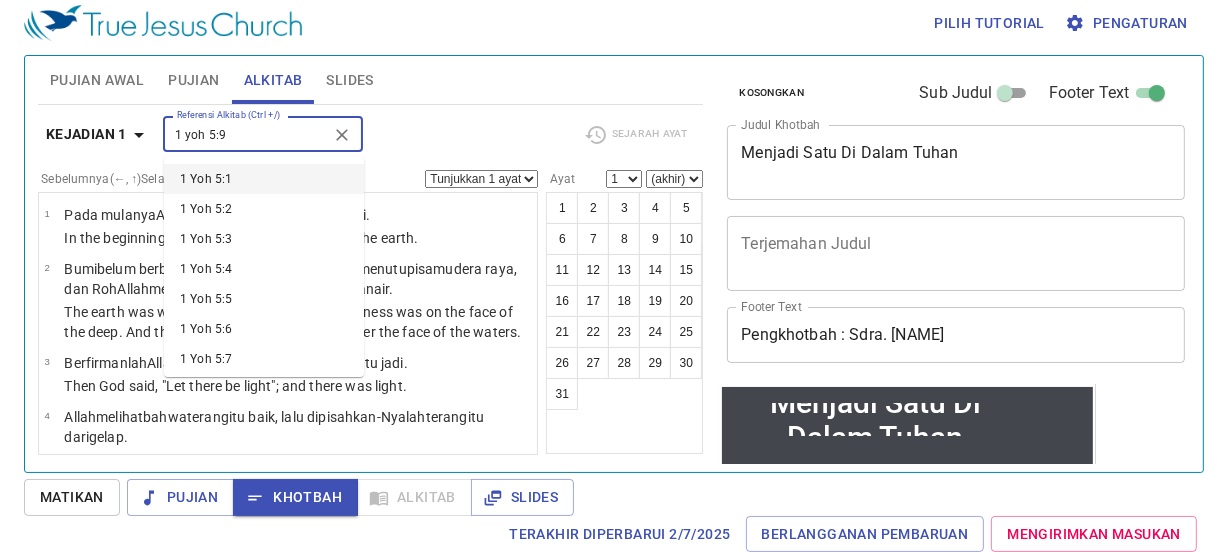 drag, startPoint x: 0, startPoint y: 0, endPoint x: 232, endPoint y: 140, distance: 270.96863 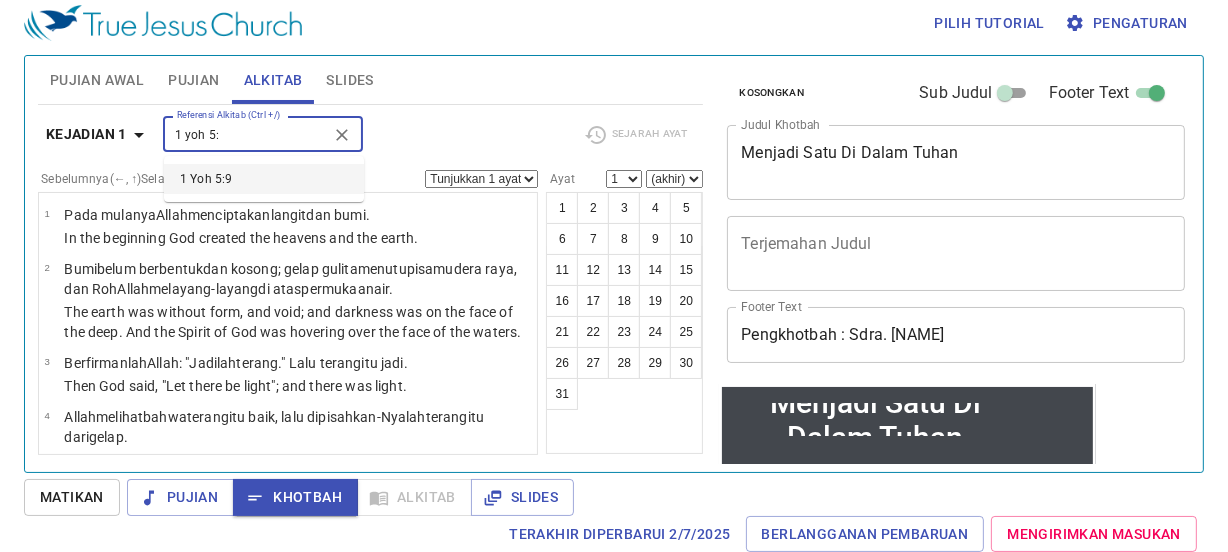 type on "1 yoh 5:1" 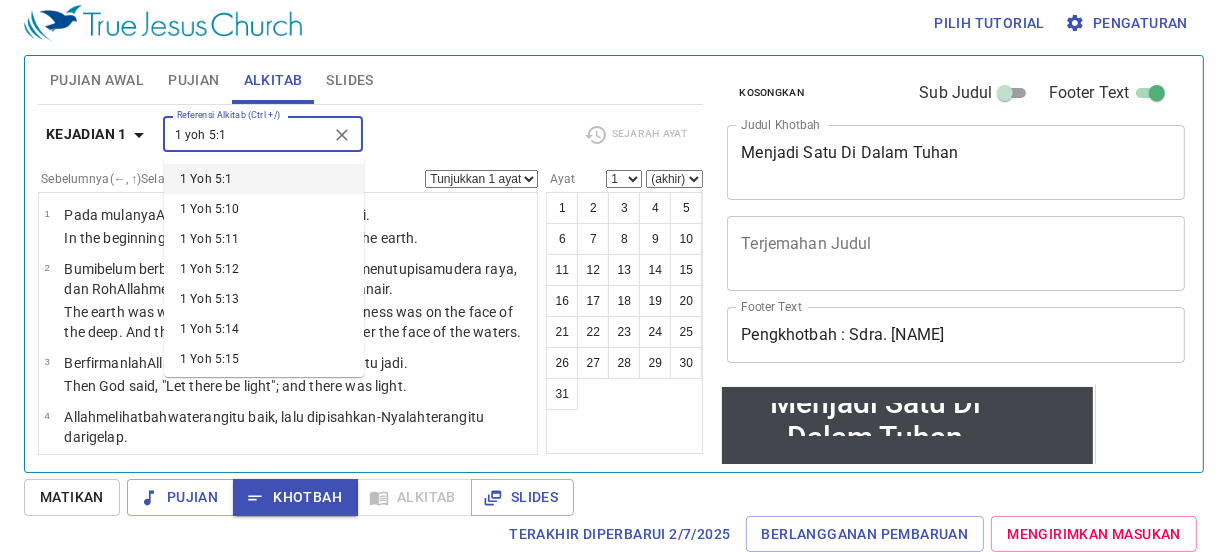 scroll, scrollTop: 9, scrollLeft: 0, axis: vertical 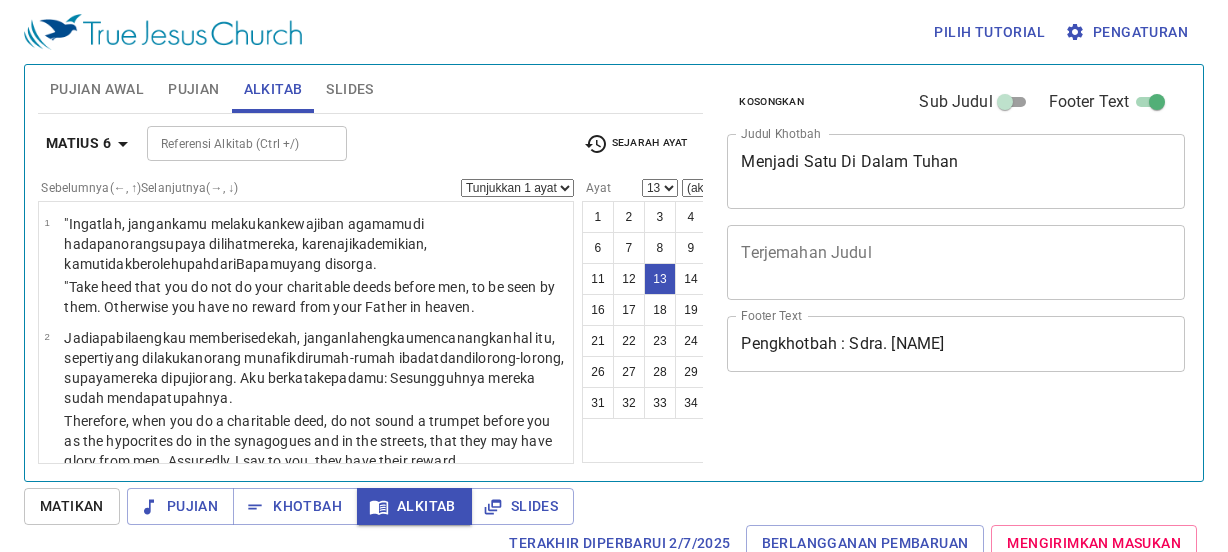select on "13" 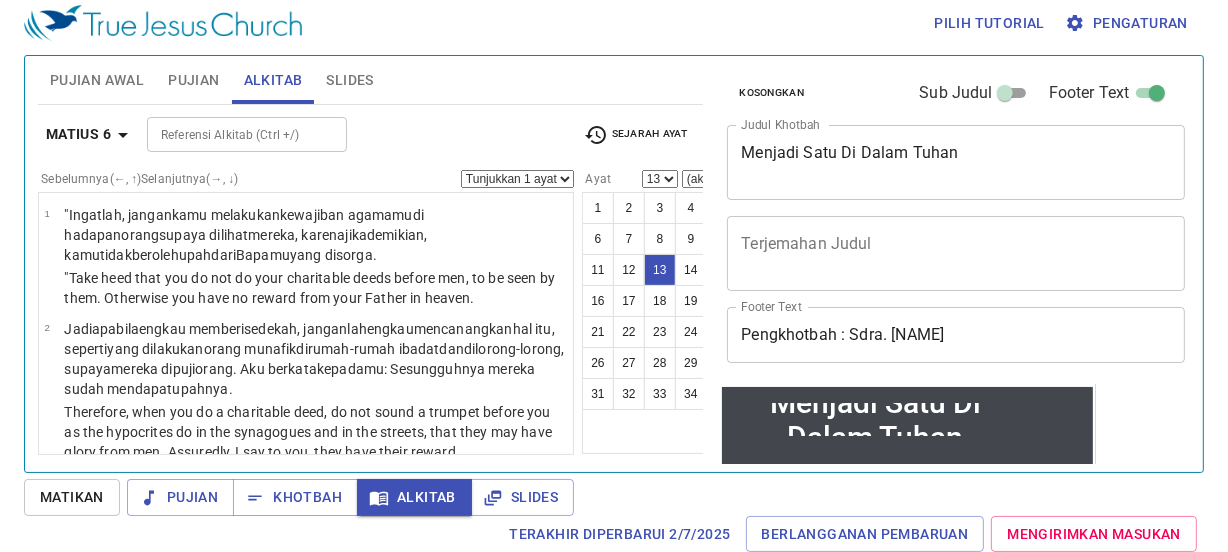 scroll, scrollTop: 9, scrollLeft: 0, axis: vertical 